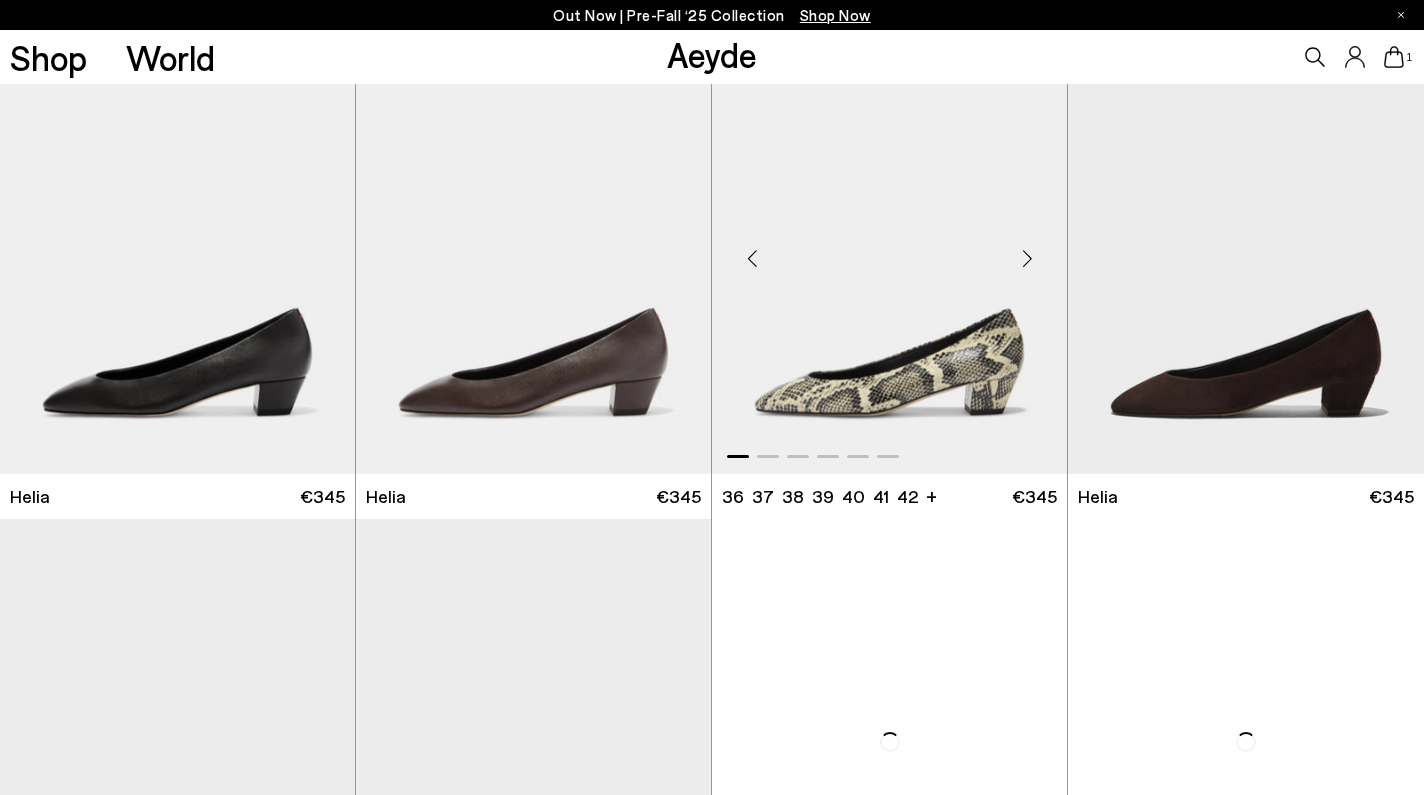 scroll, scrollTop: 105, scrollLeft: 0, axis: vertical 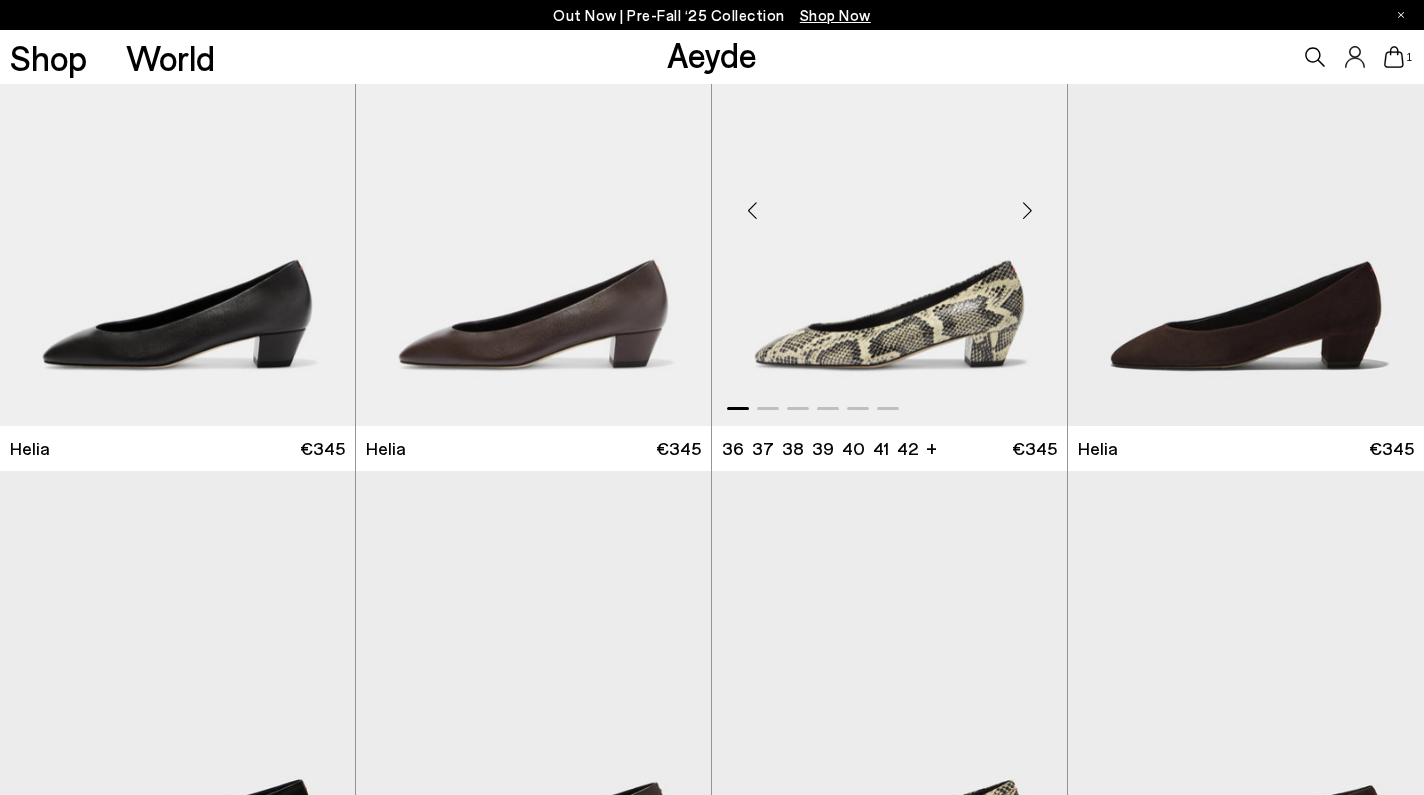 click at bounding box center (889, 202) 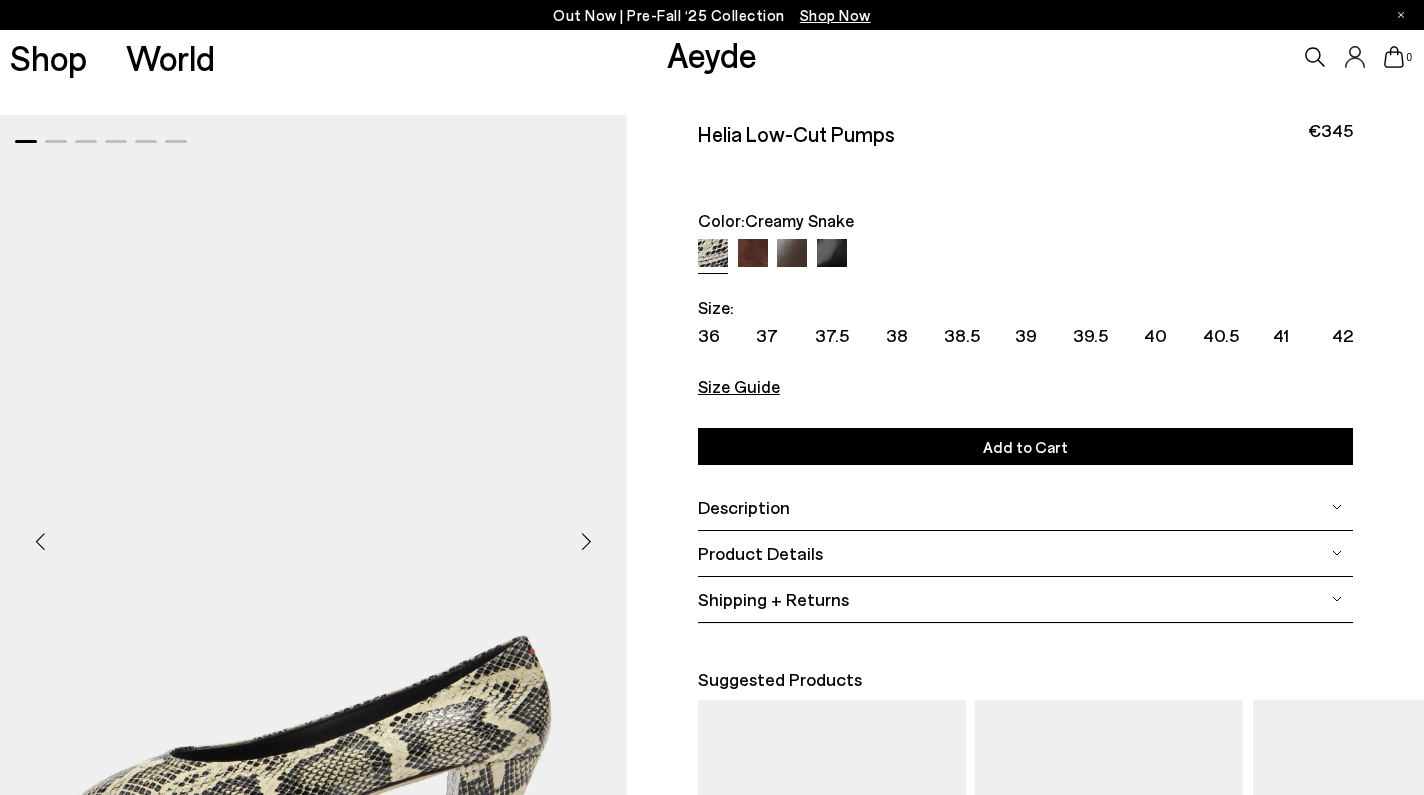 scroll, scrollTop: 0, scrollLeft: 0, axis: both 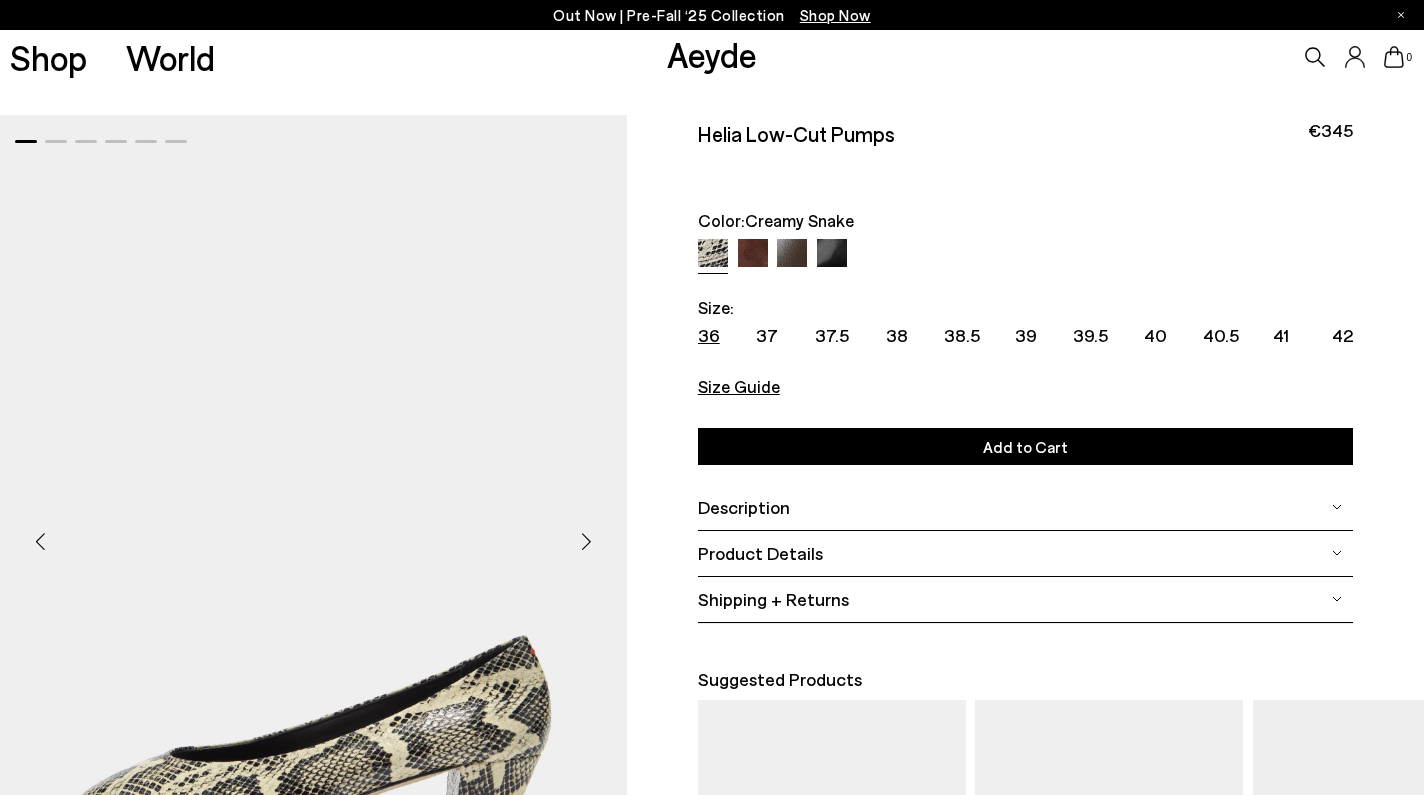 click on "36" at bounding box center [709, 335] 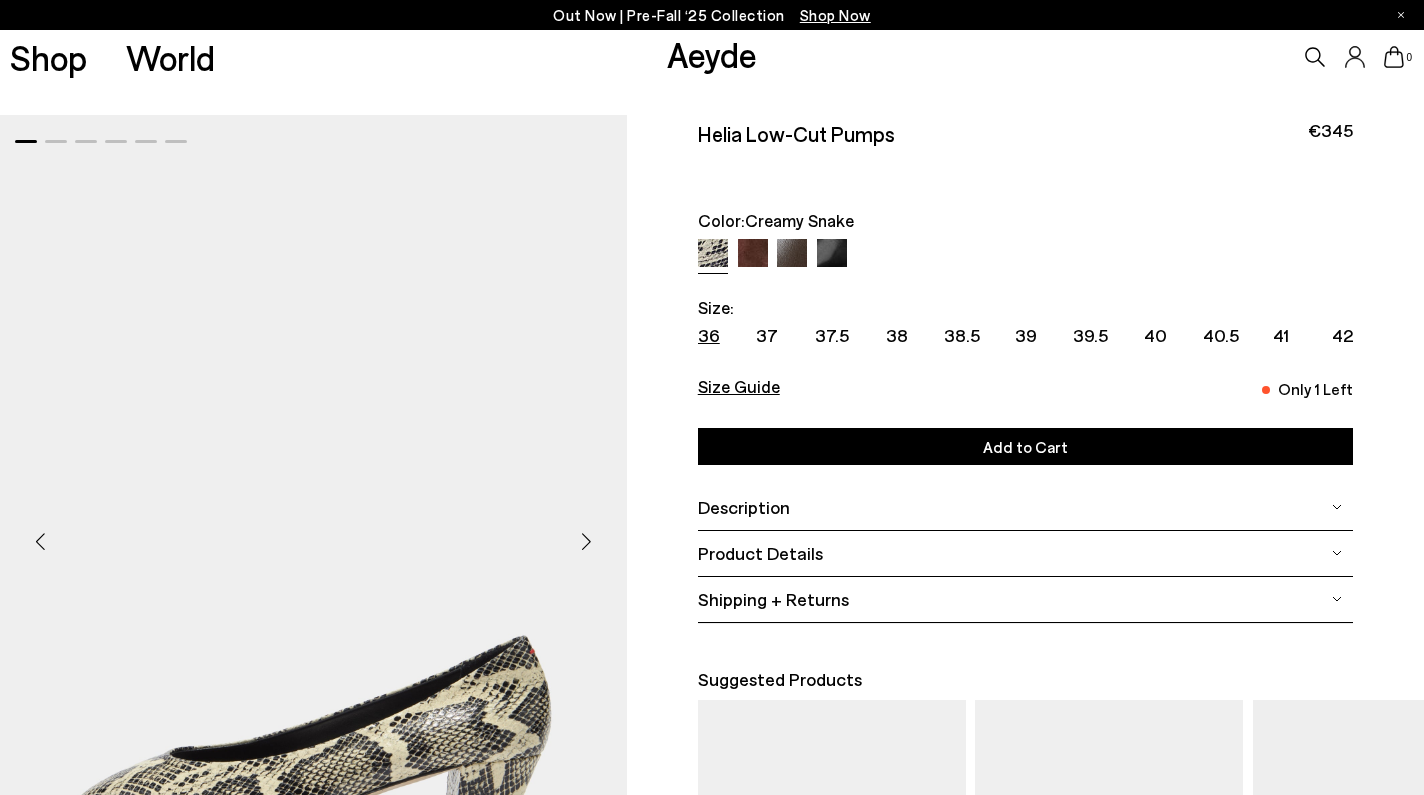 click on "Add to Cart
Select a Size" at bounding box center [1025, 446] 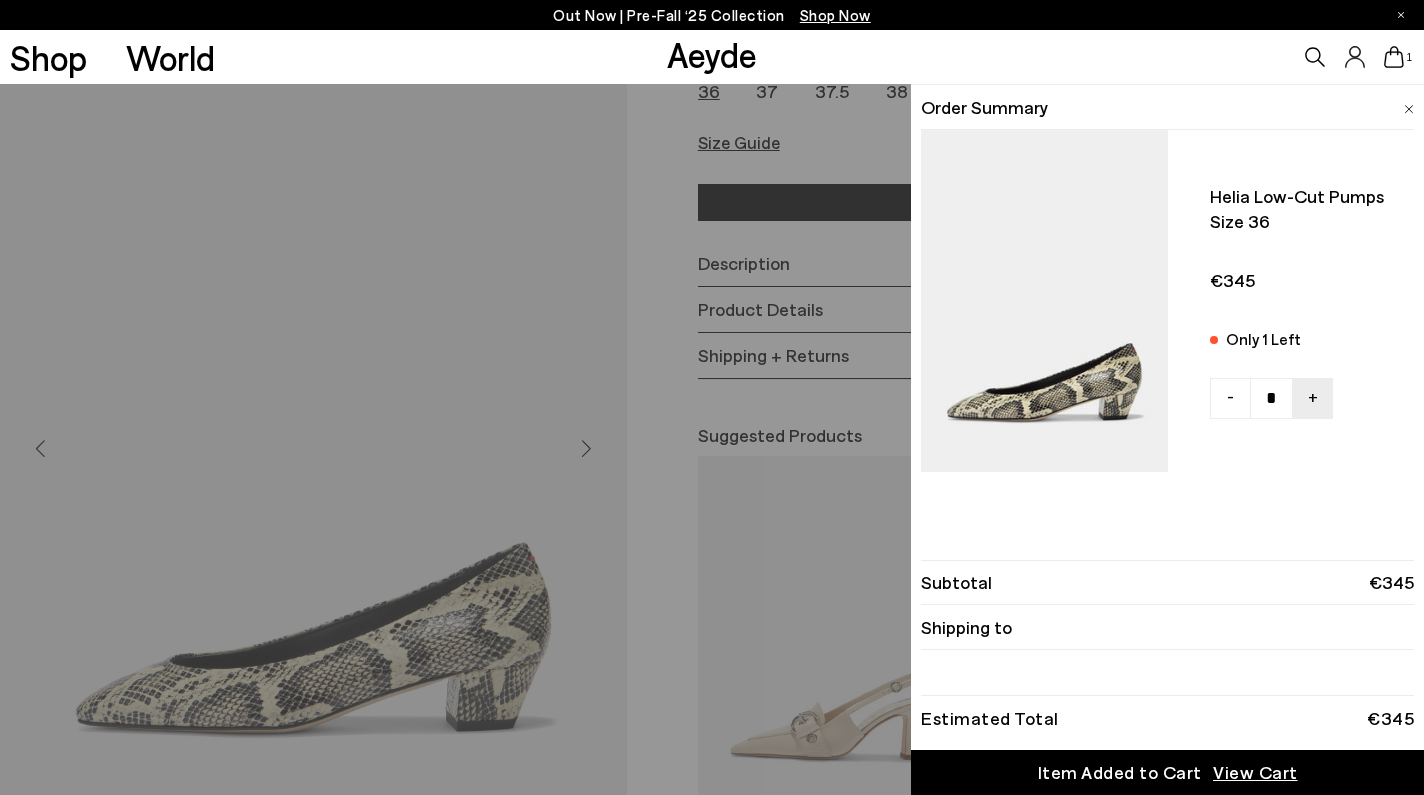 scroll, scrollTop: 80, scrollLeft: 0, axis: vertical 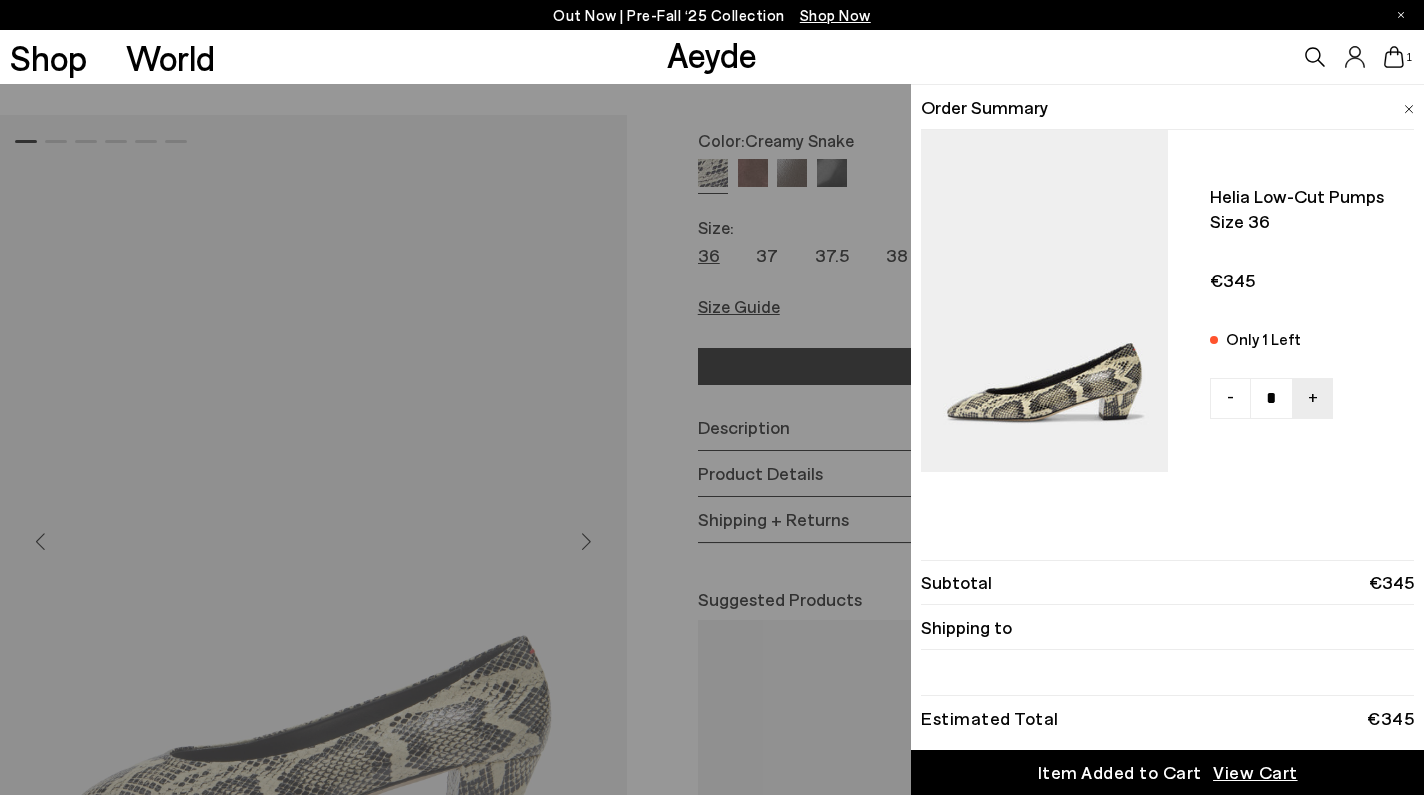 click on "Quick Add
Color
Size
View Details
Order Summary
Helia low-cut pumps
Size
36
Only 1 Left
- +" at bounding box center [712, 439] 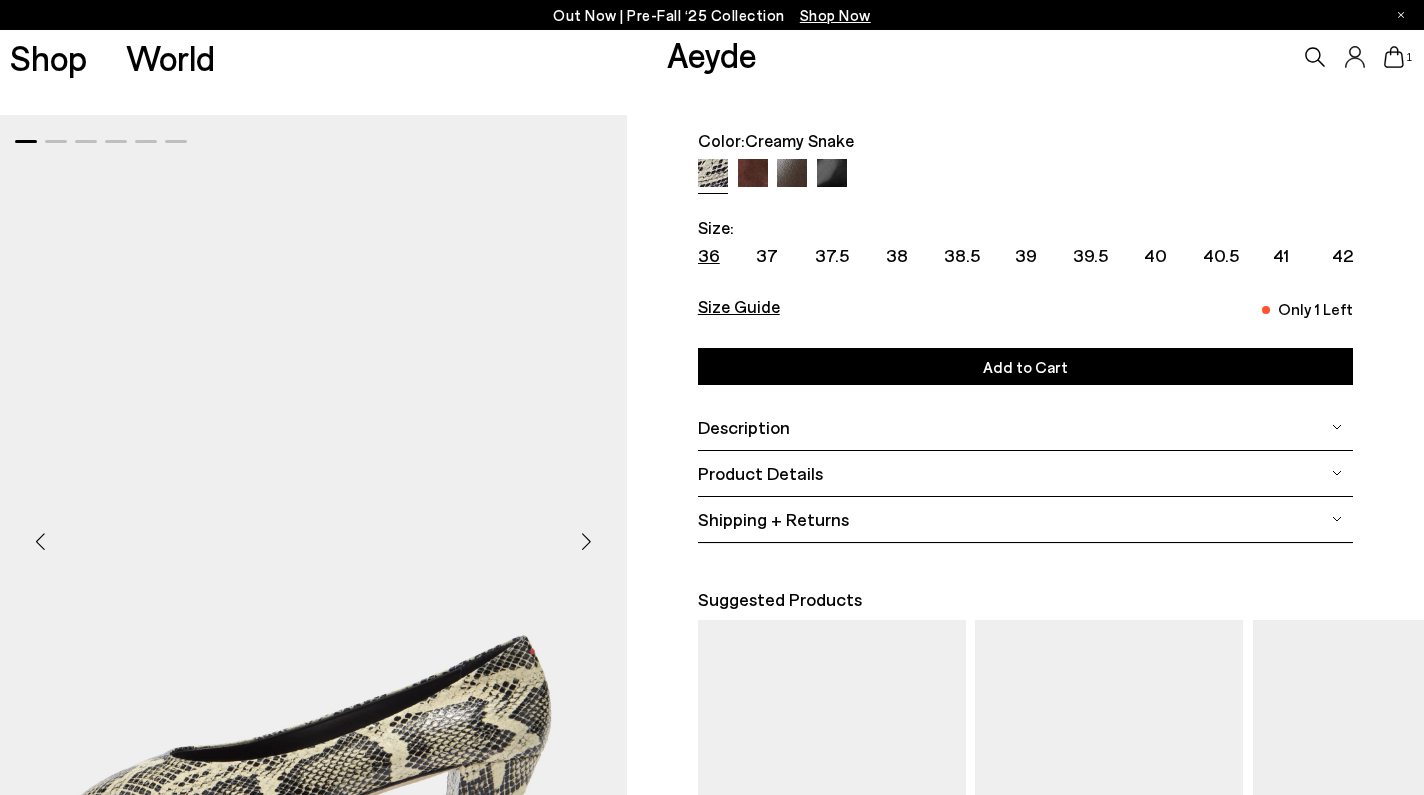 click at bounding box center (587, 541) 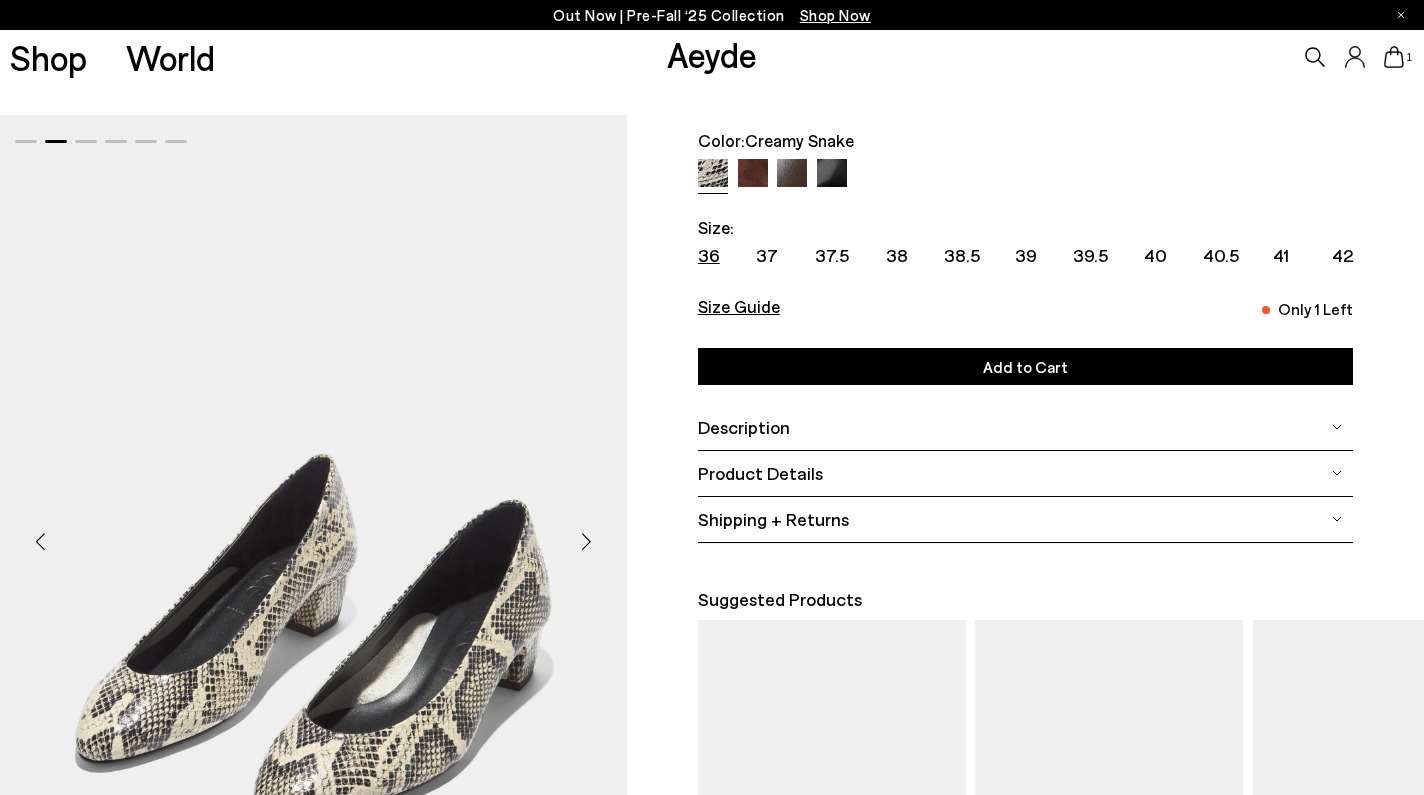 scroll, scrollTop: 328, scrollLeft: 0, axis: vertical 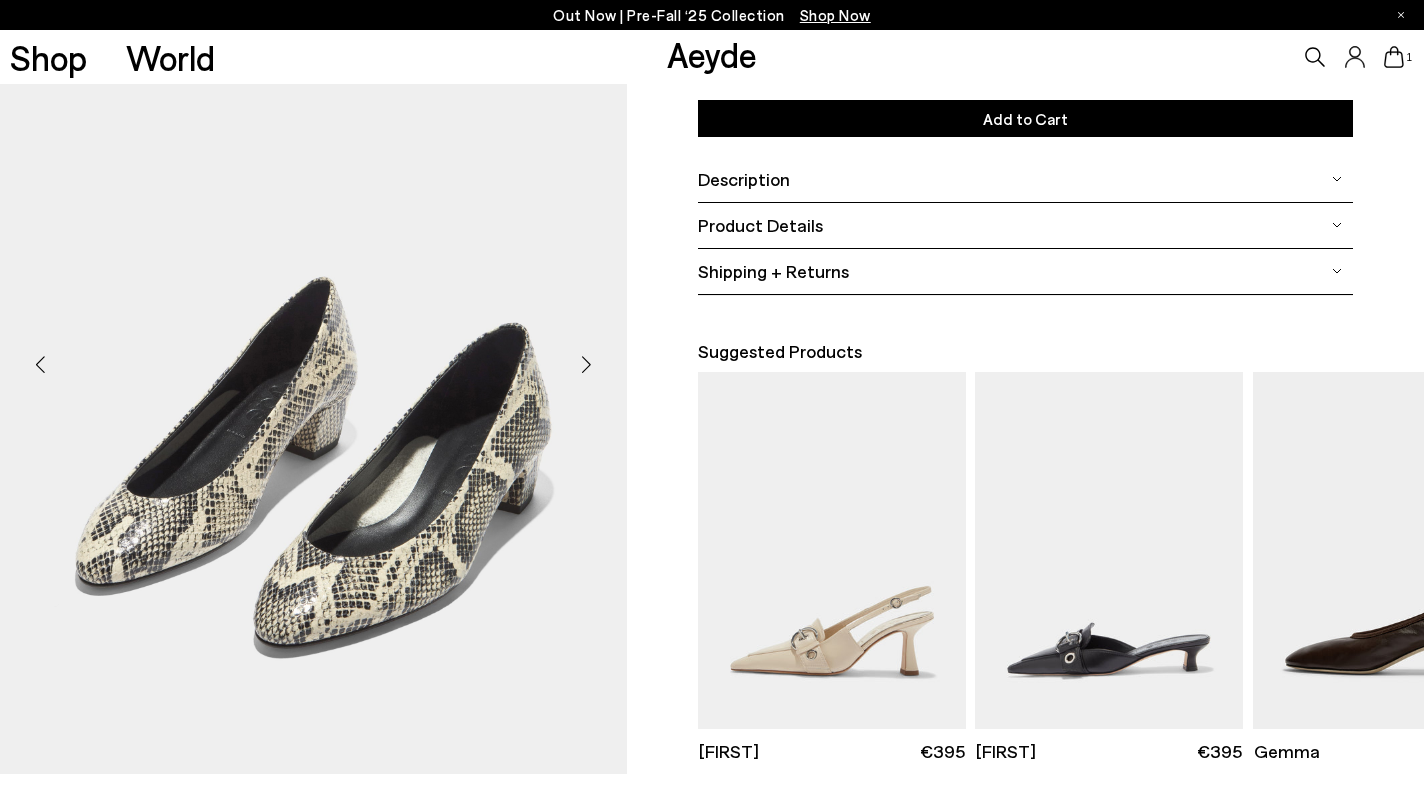 click at bounding box center [587, 364] 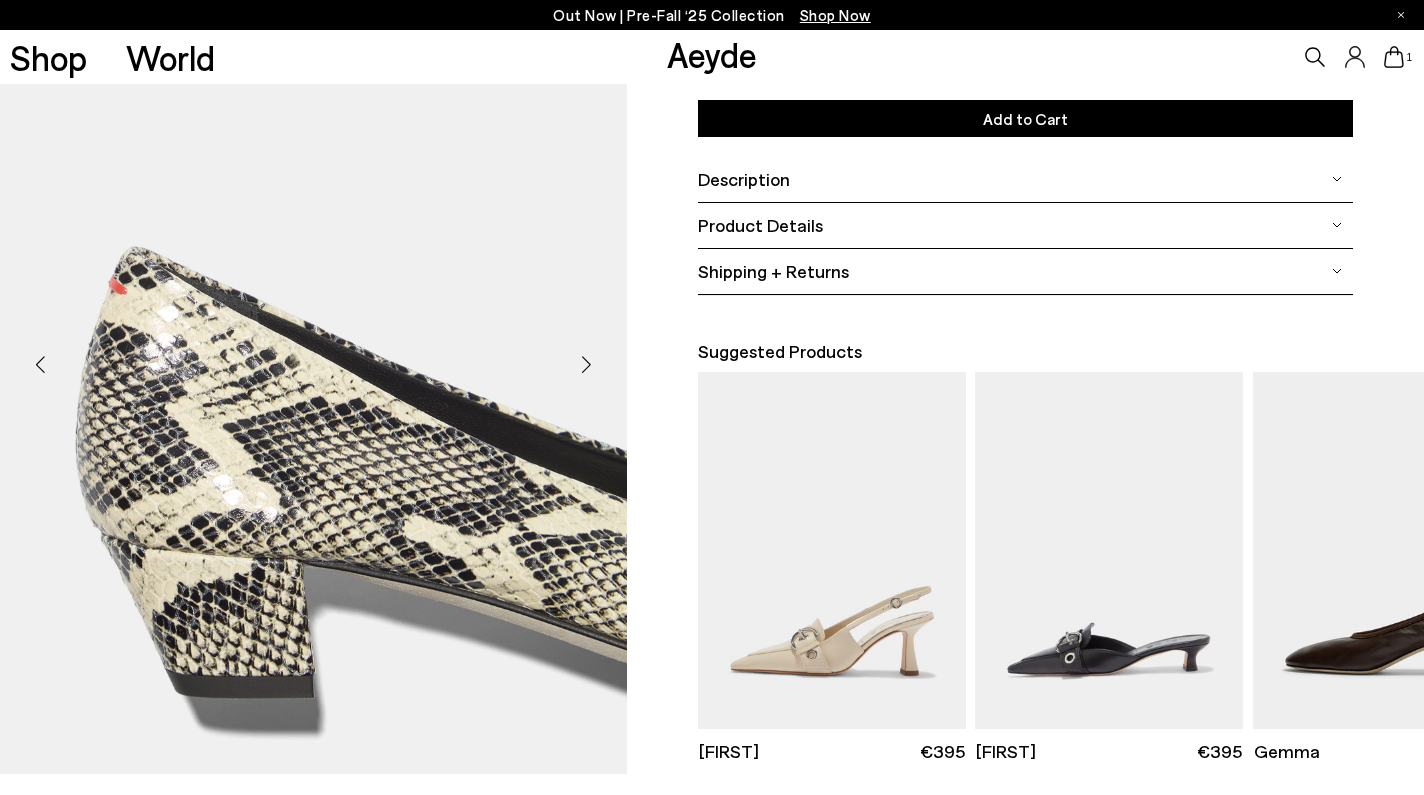 click at bounding box center [587, 364] 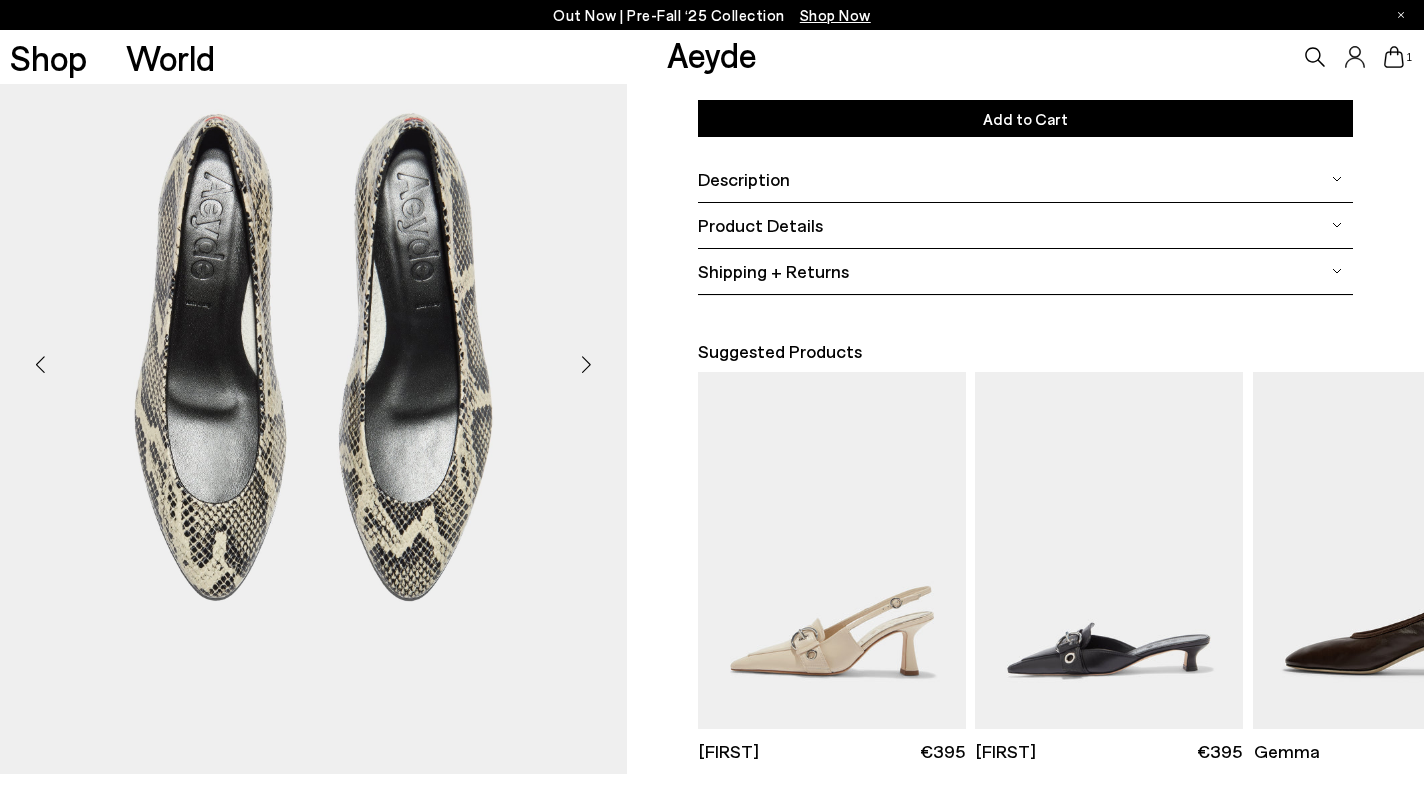 click at bounding box center (587, 364) 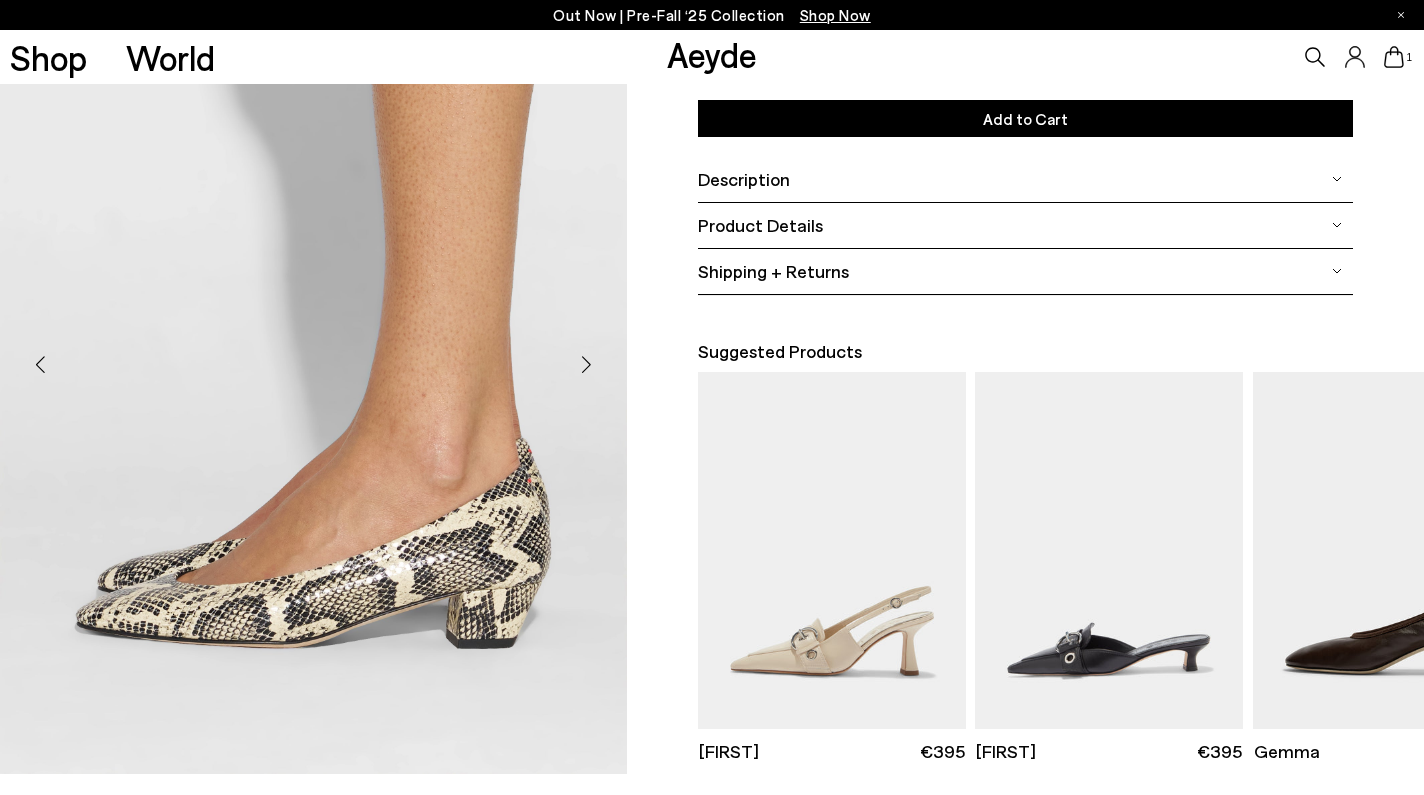click at bounding box center [587, 364] 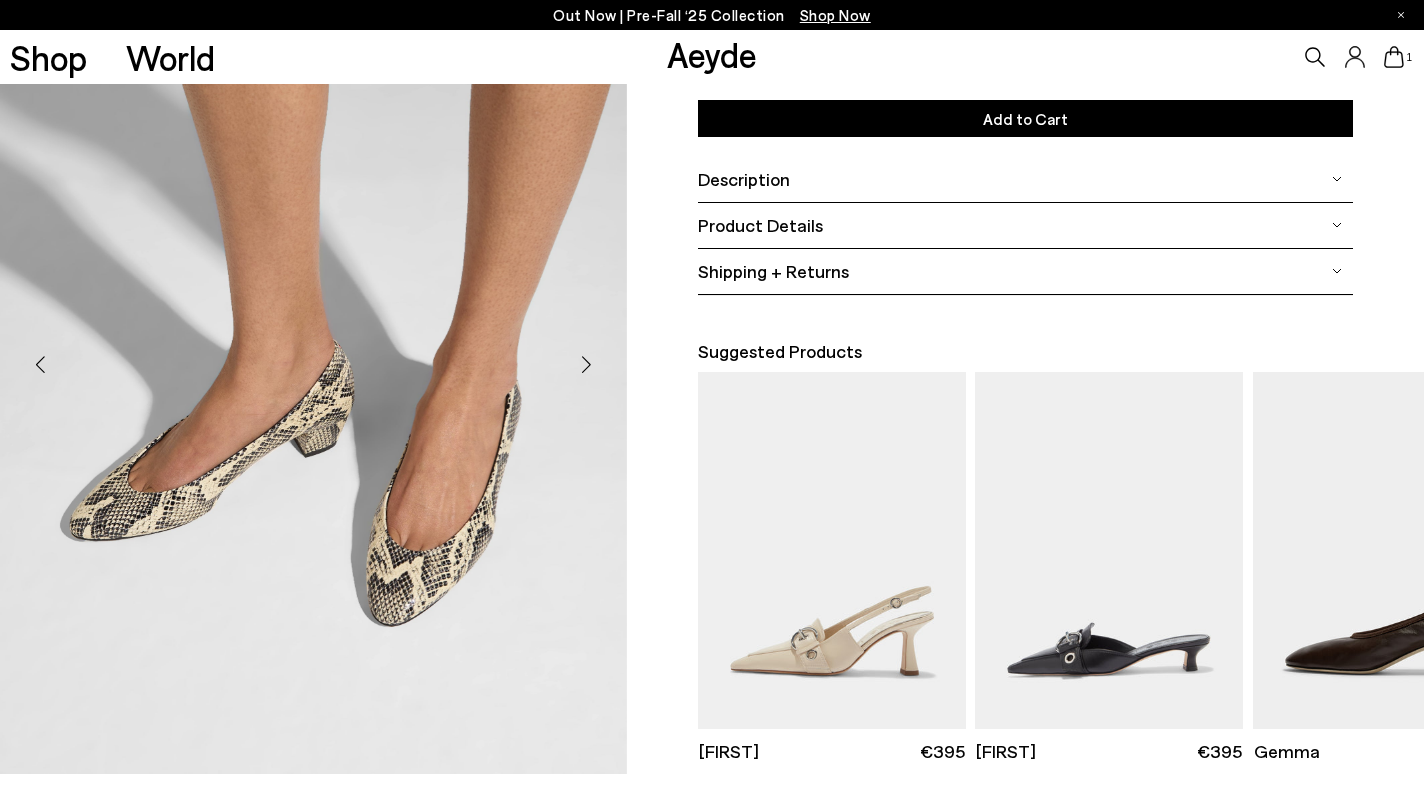 click at bounding box center [587, 364] 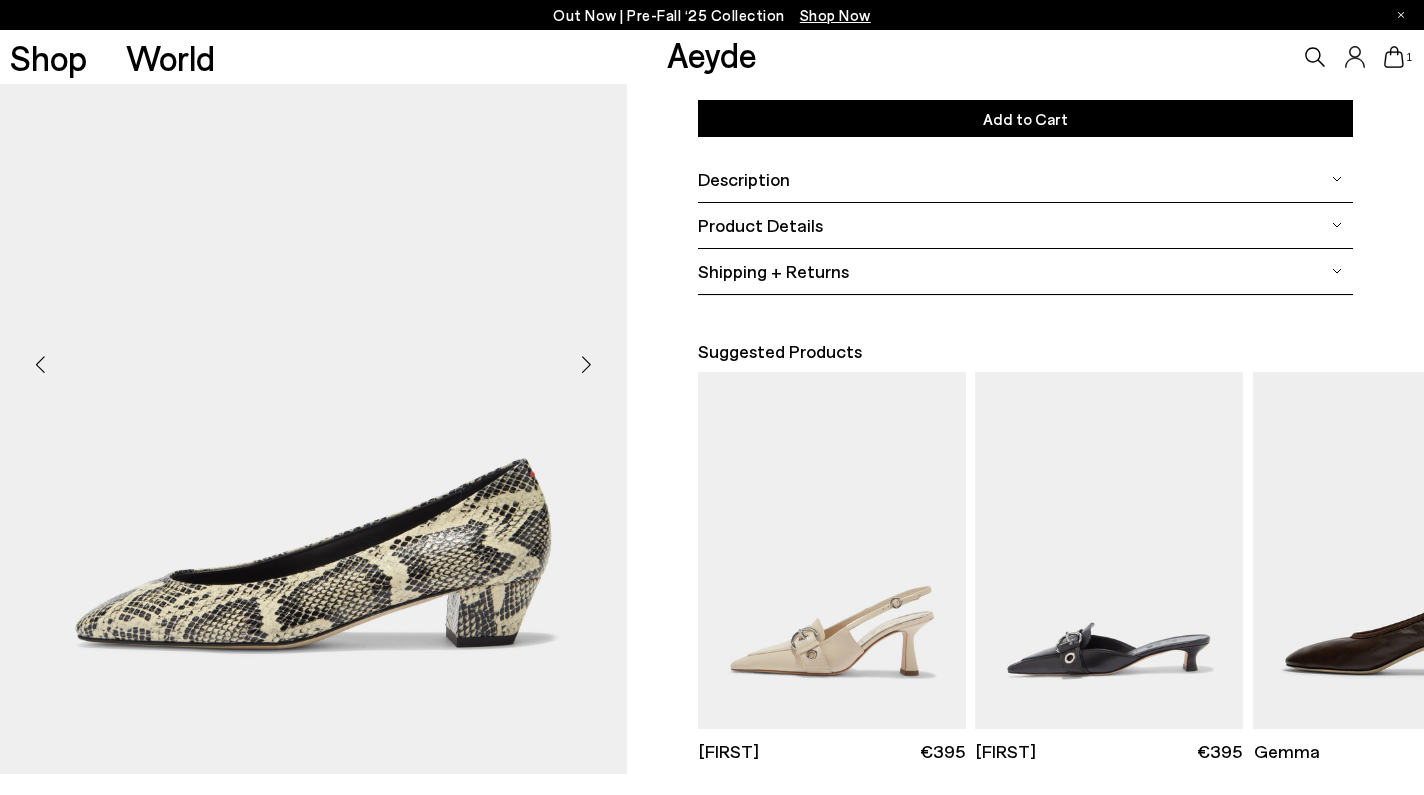 click at bounding box center (587, 364) 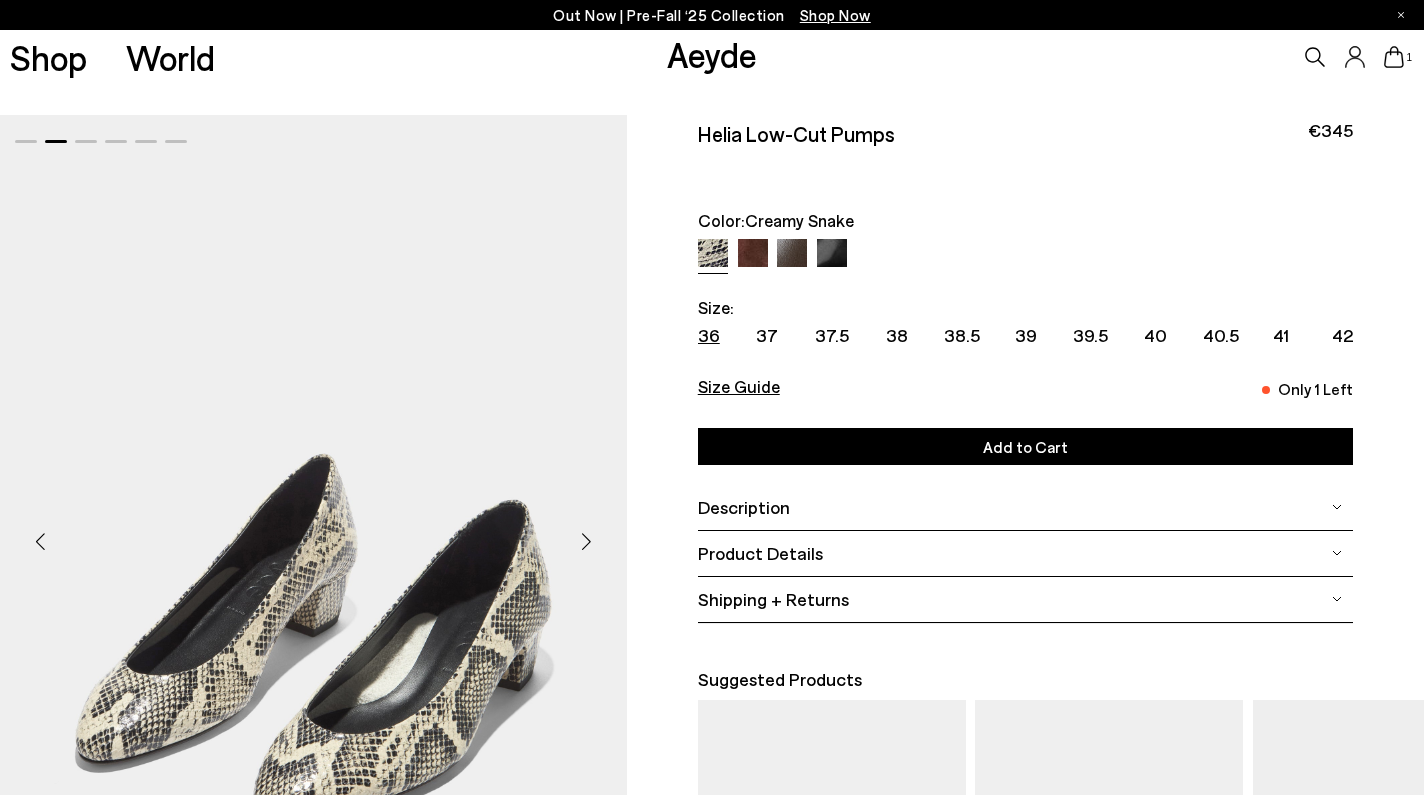 scroll, scrollTop: 0, scrollLeft: 0, axis: both 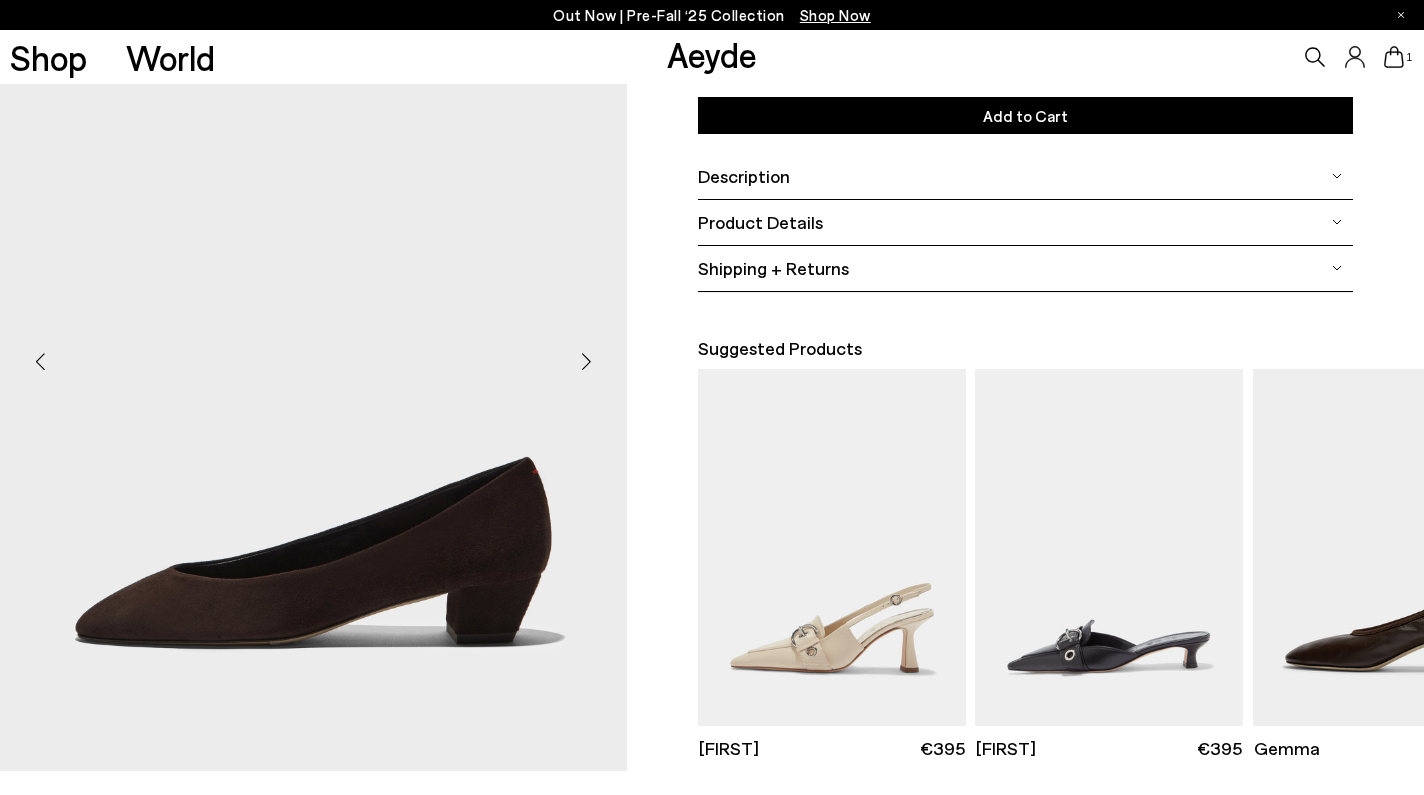 click at bounding box center [587, 361] 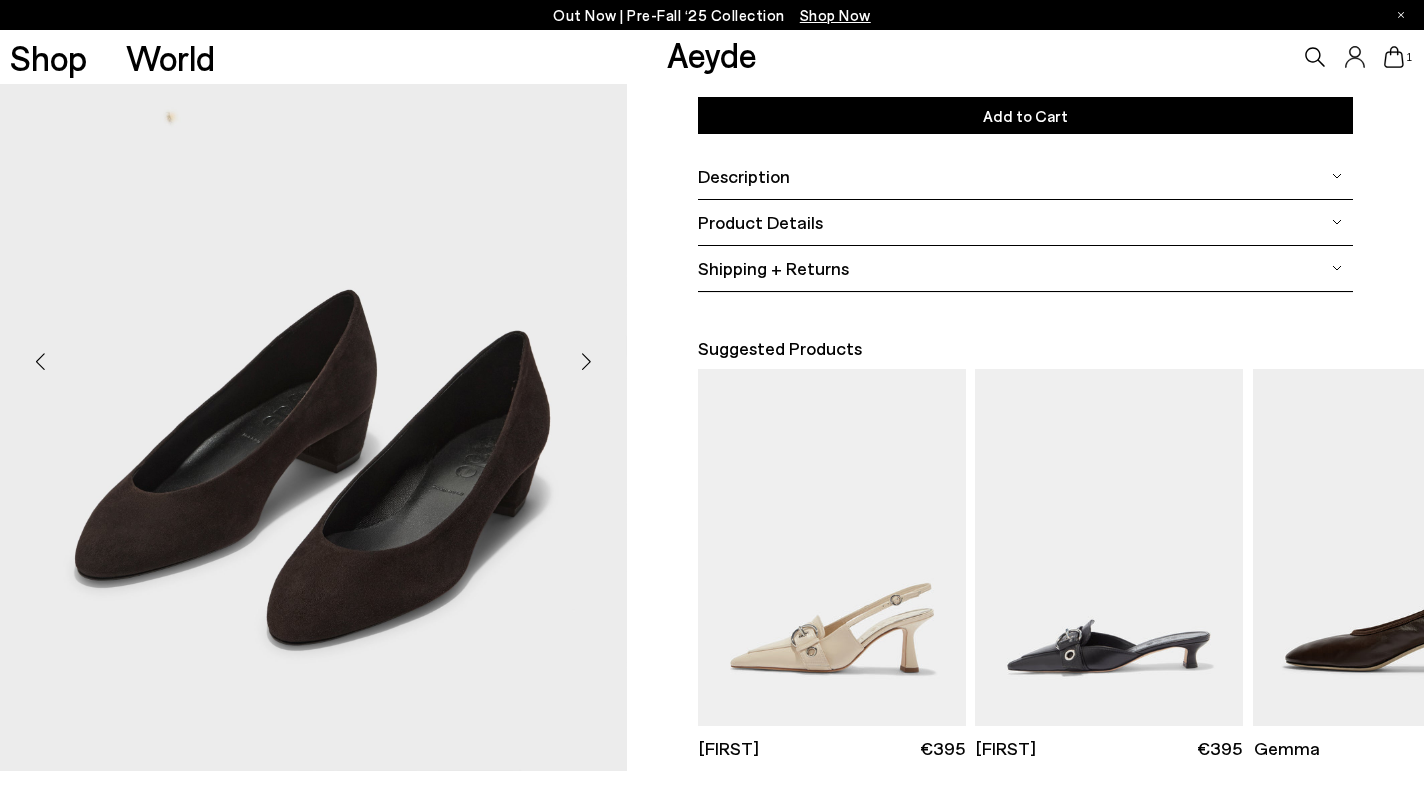 click at bounding box center (587, 361) 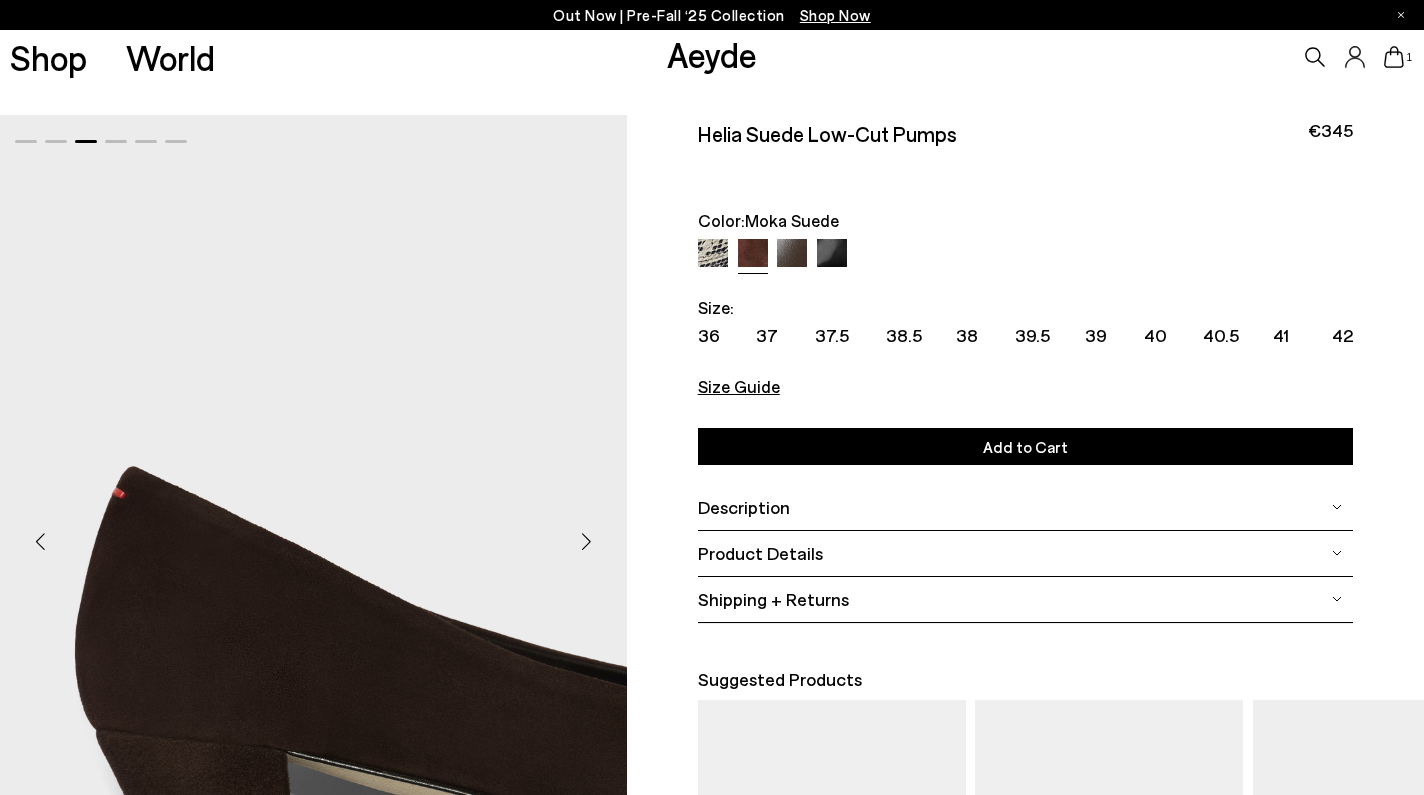 scroll, scrollTop: 0, scrollLeft: 0, axis: both 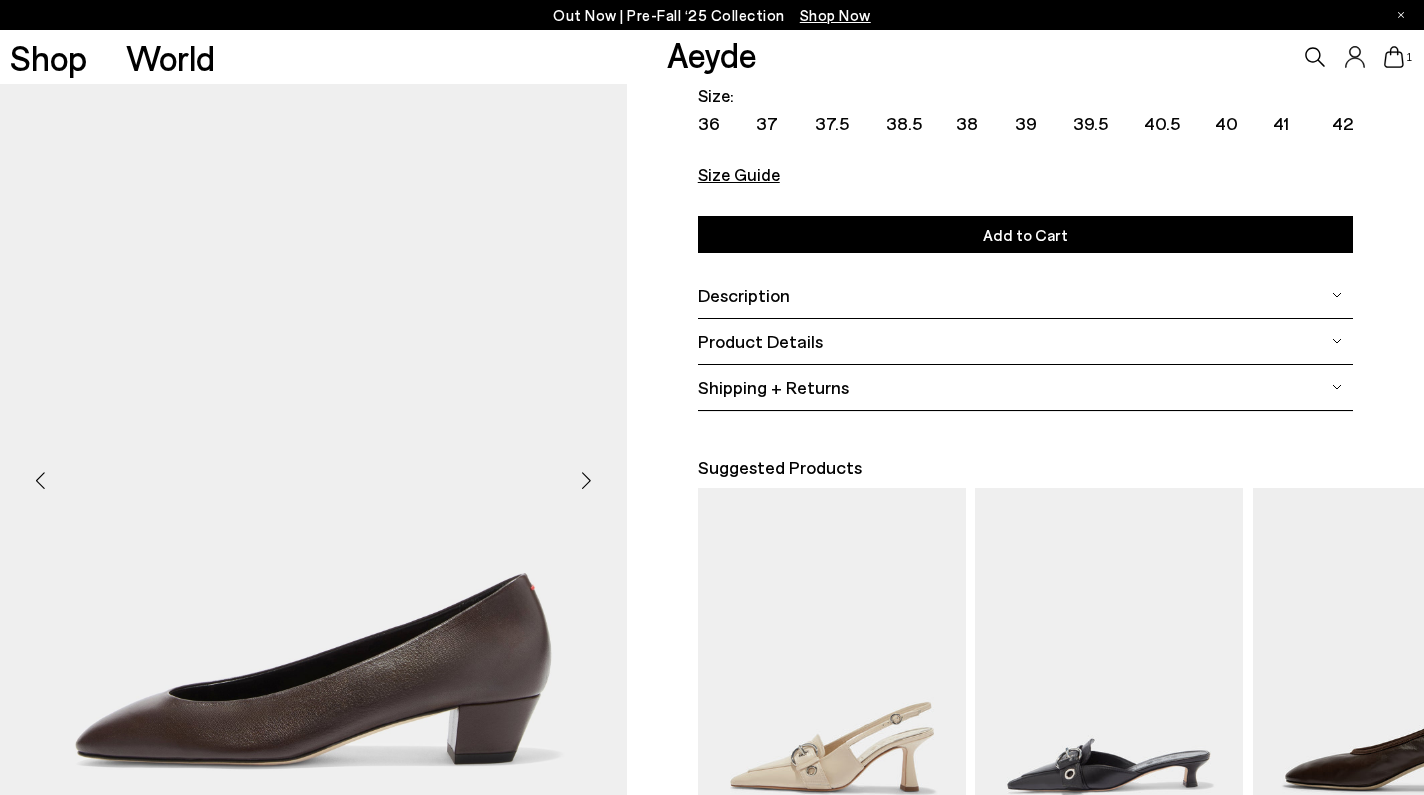 click at bounding box center [587, 480] 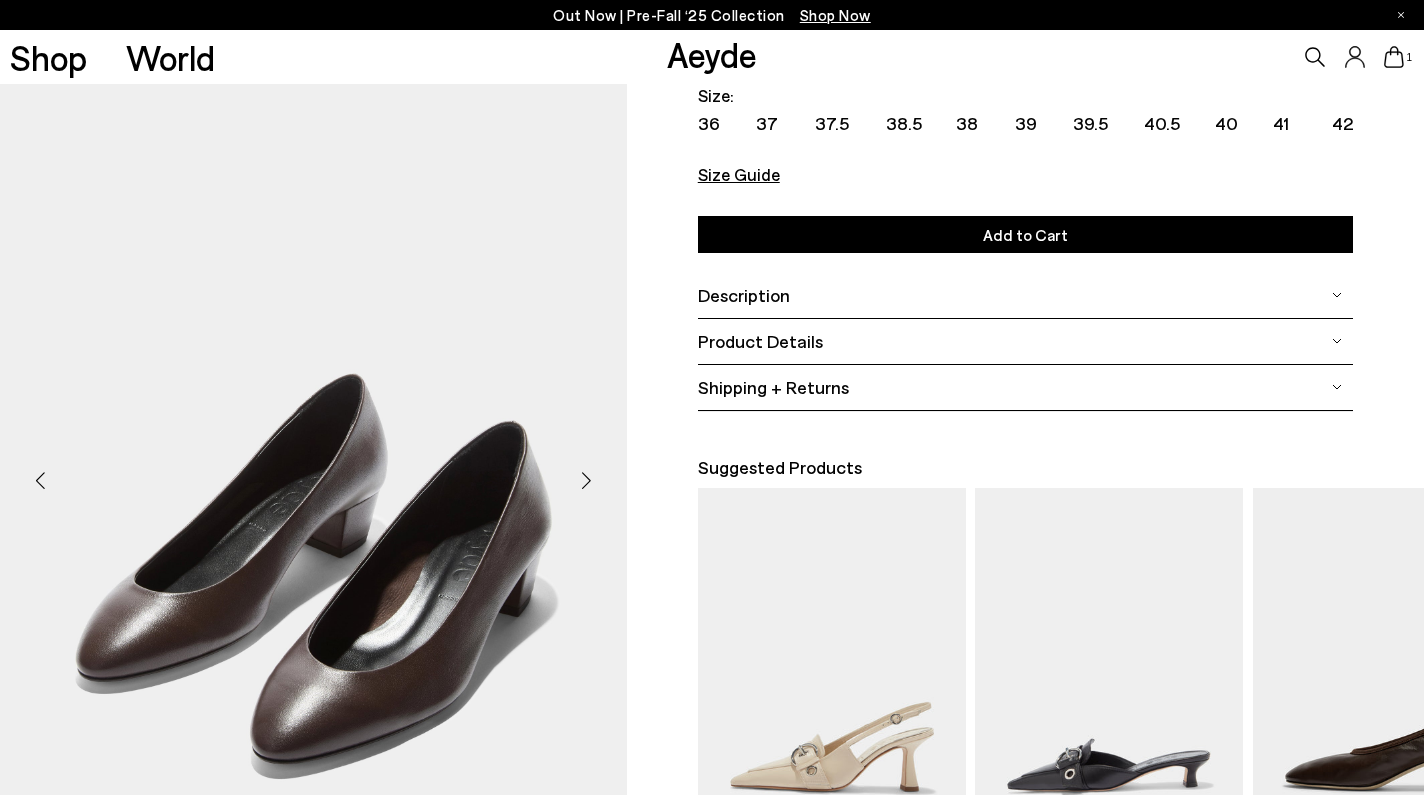 click at bounding box center [587, 480] 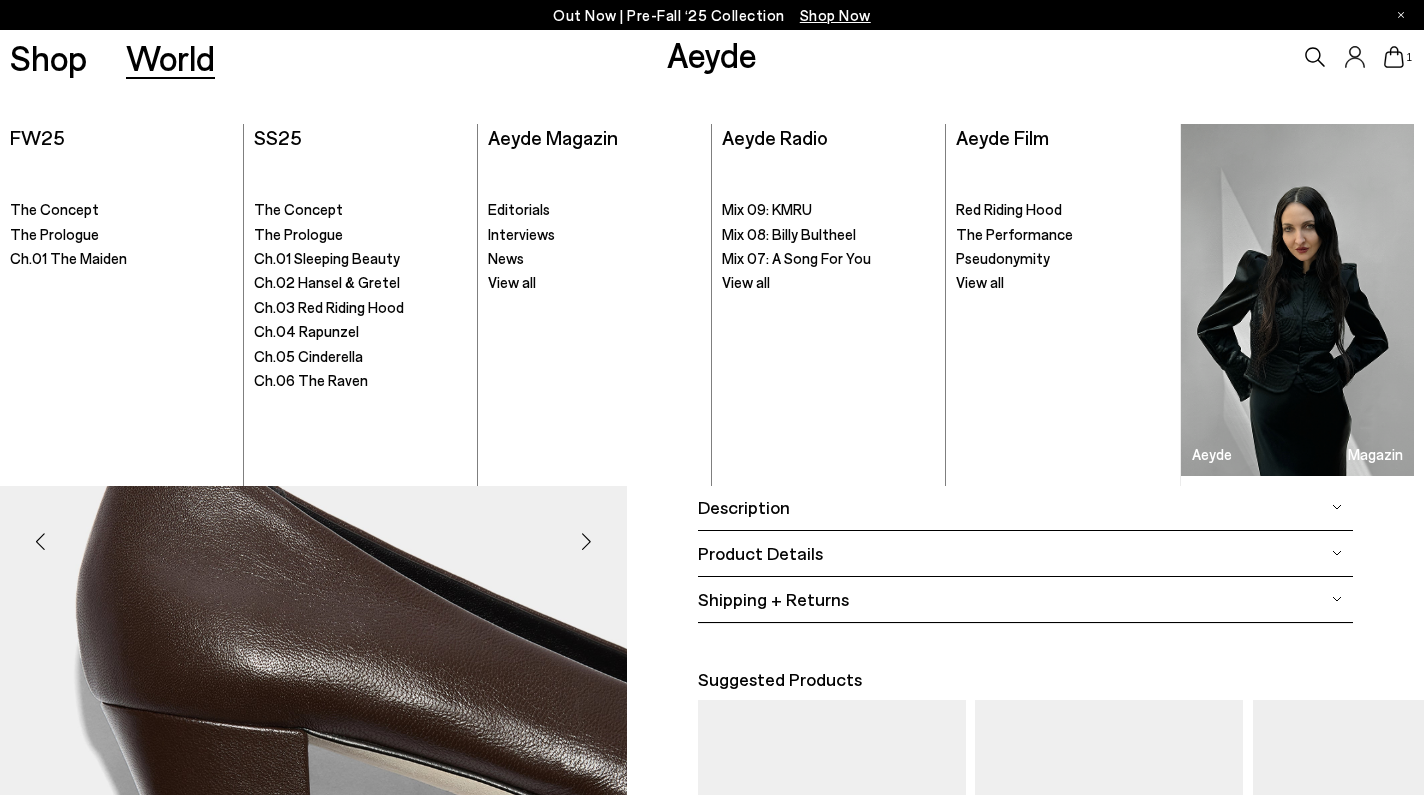 scroll, scrollTop: 0, scrollLeft: 0, axis: both 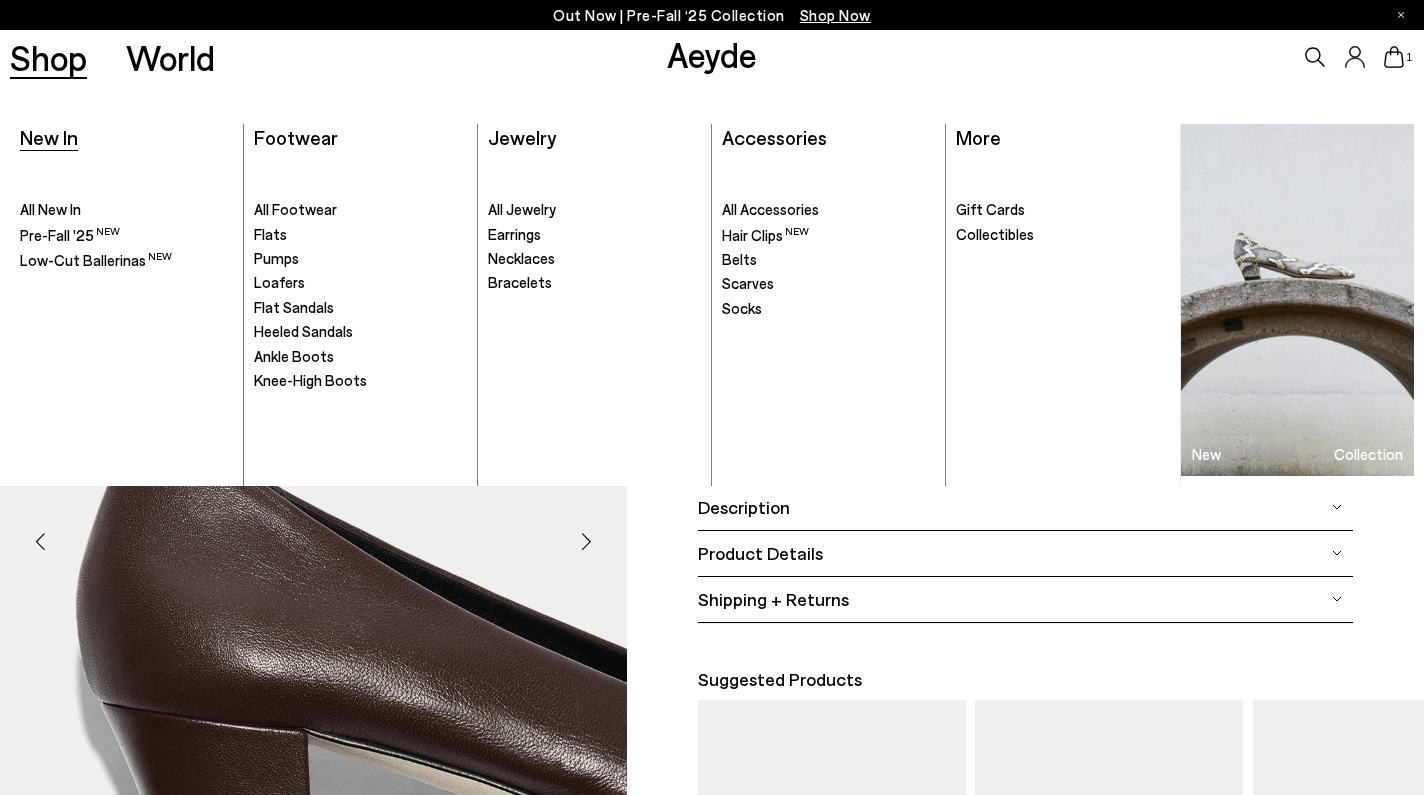 click on "New In" at bounding box center (49, 137) 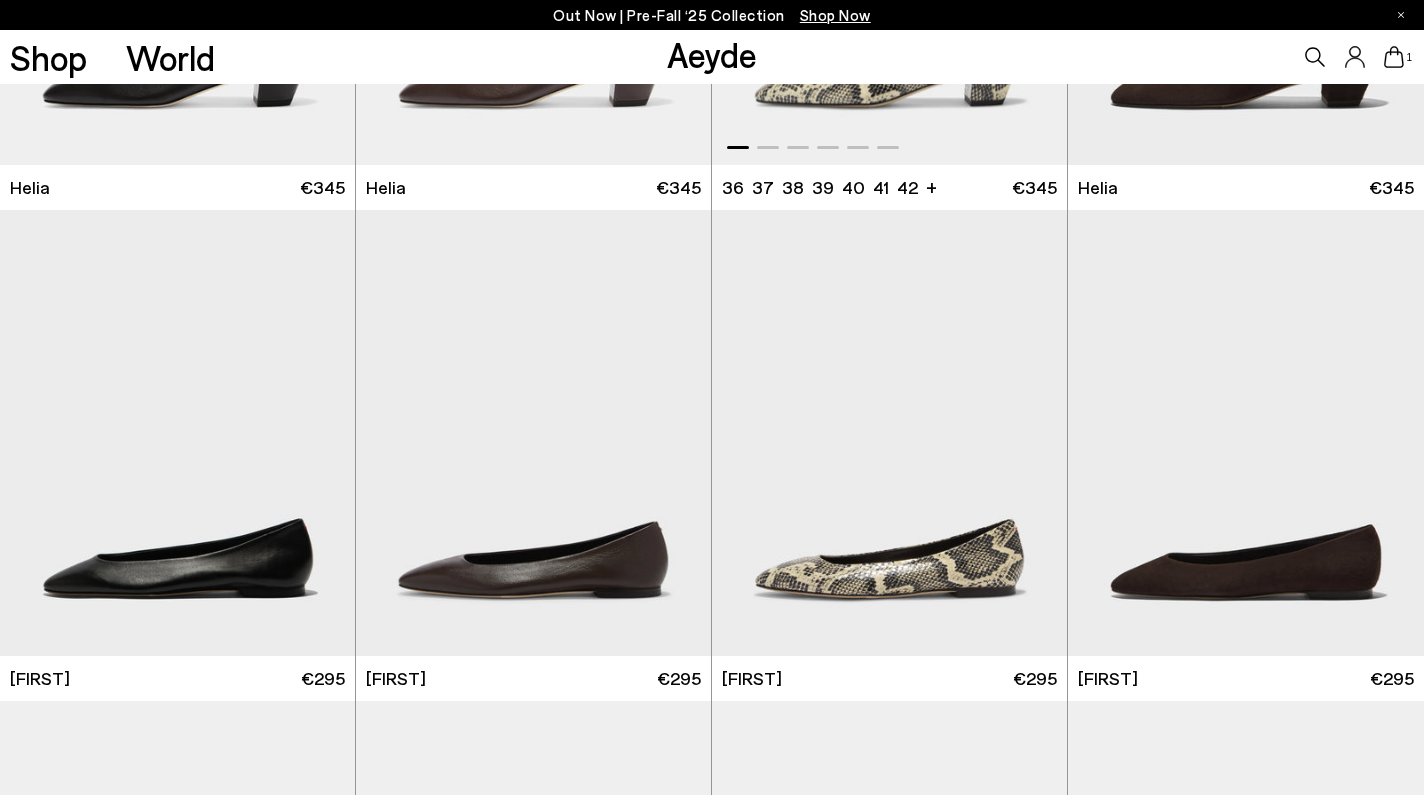 scroll, scrollTop: 566, scrollLeft: 0, axis: vertical 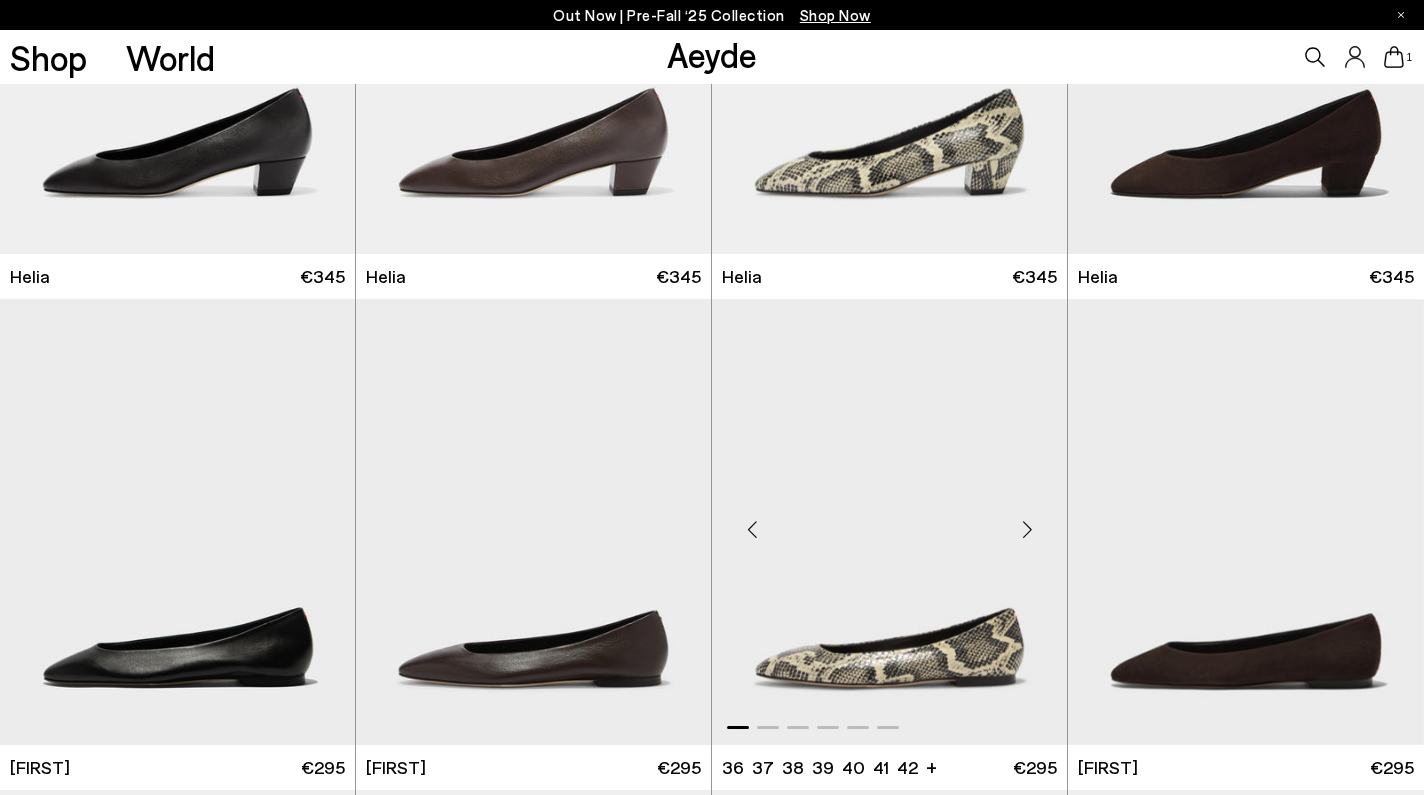 click at bounding box center [889, 522] 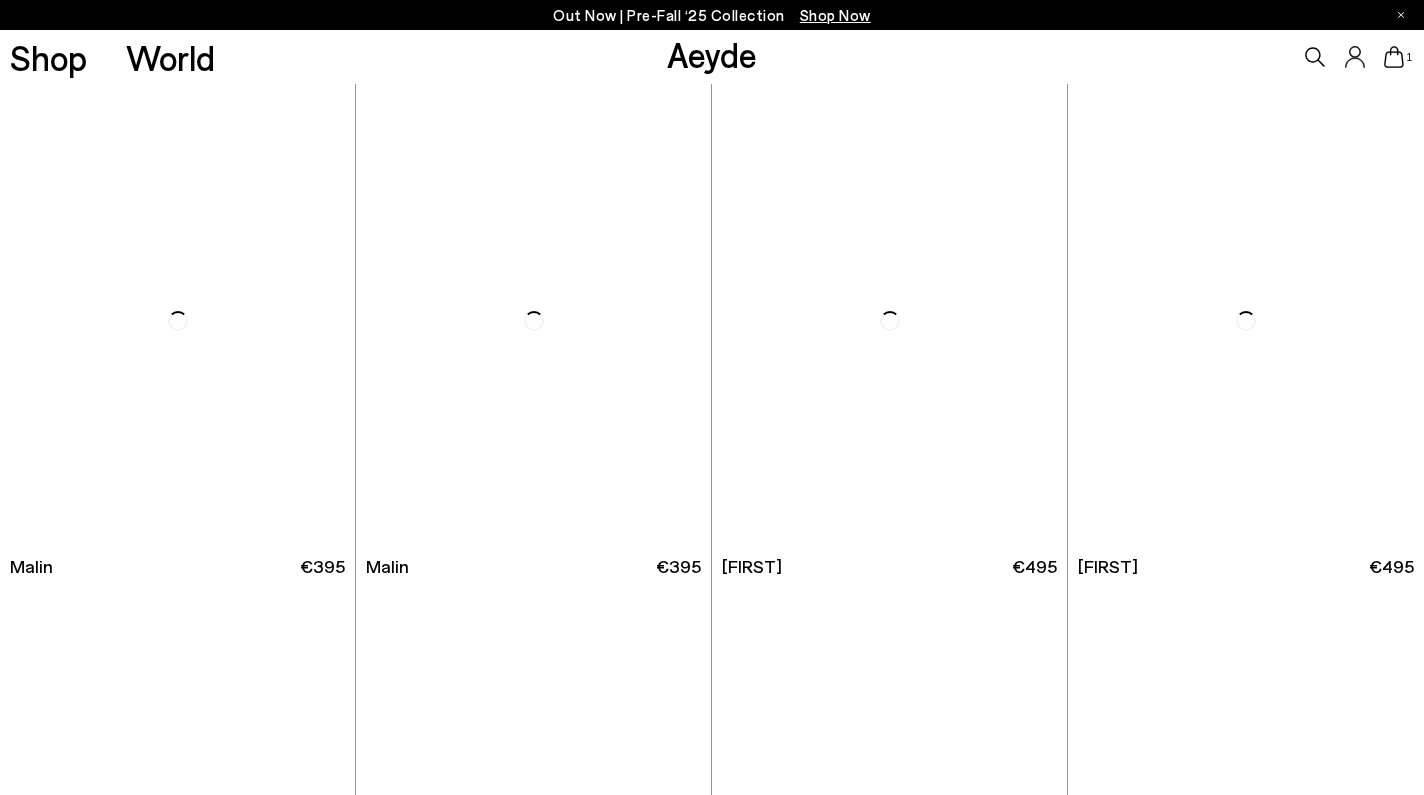 scroll, scrollTop: 3441, scrollLeft: 0, axis: vertical 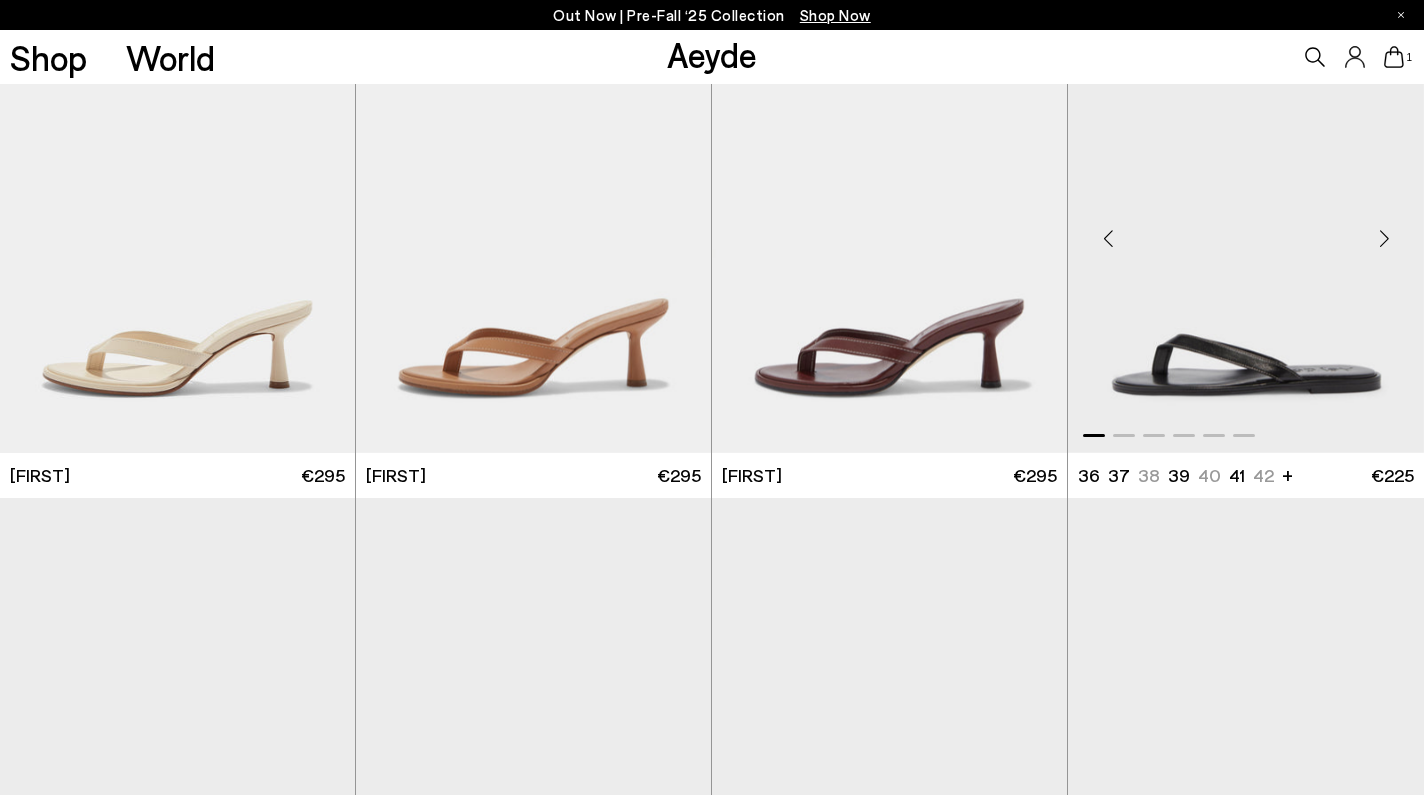 click at bounding box center [1246, 230] 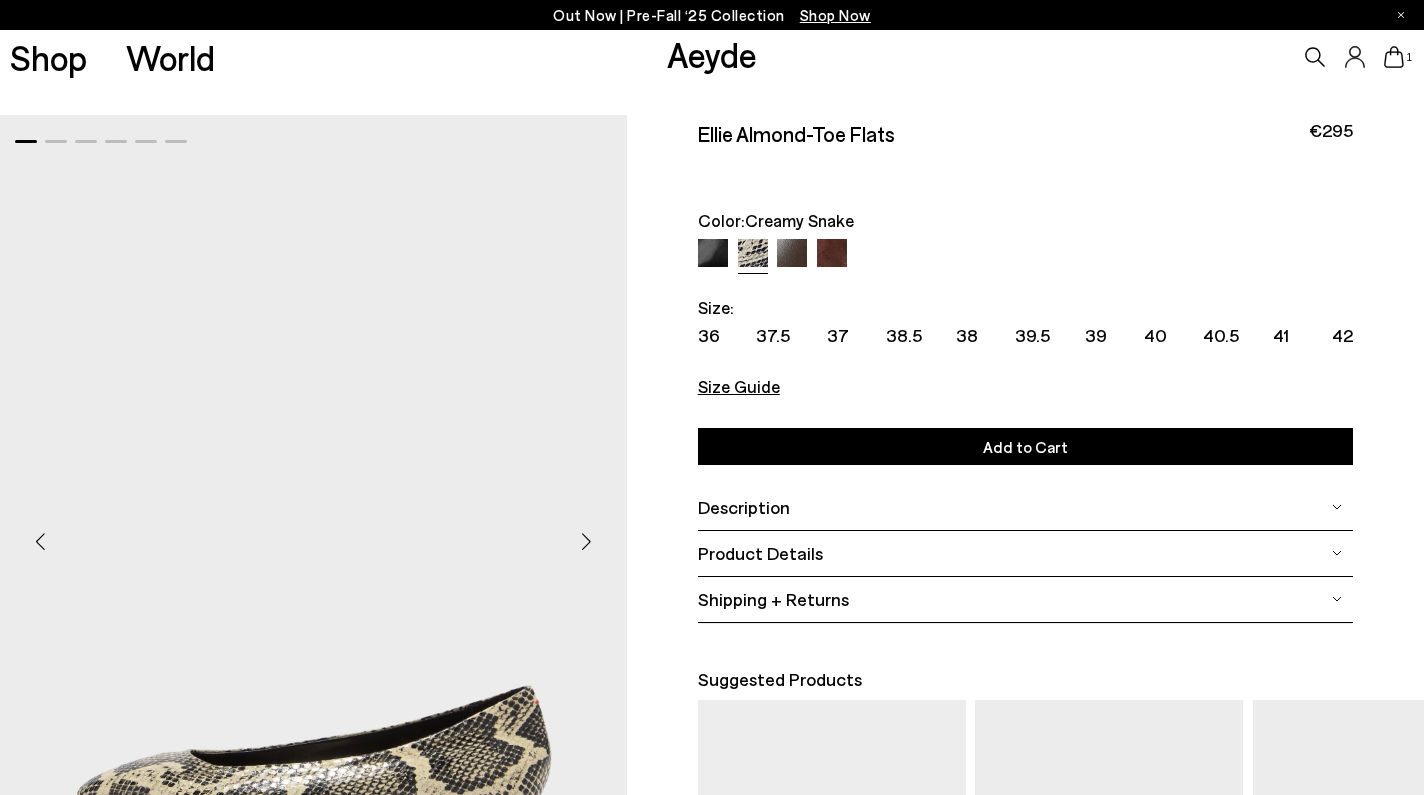 scroll, scrollTop: 260, scrollLeft: 0, axis: vertical 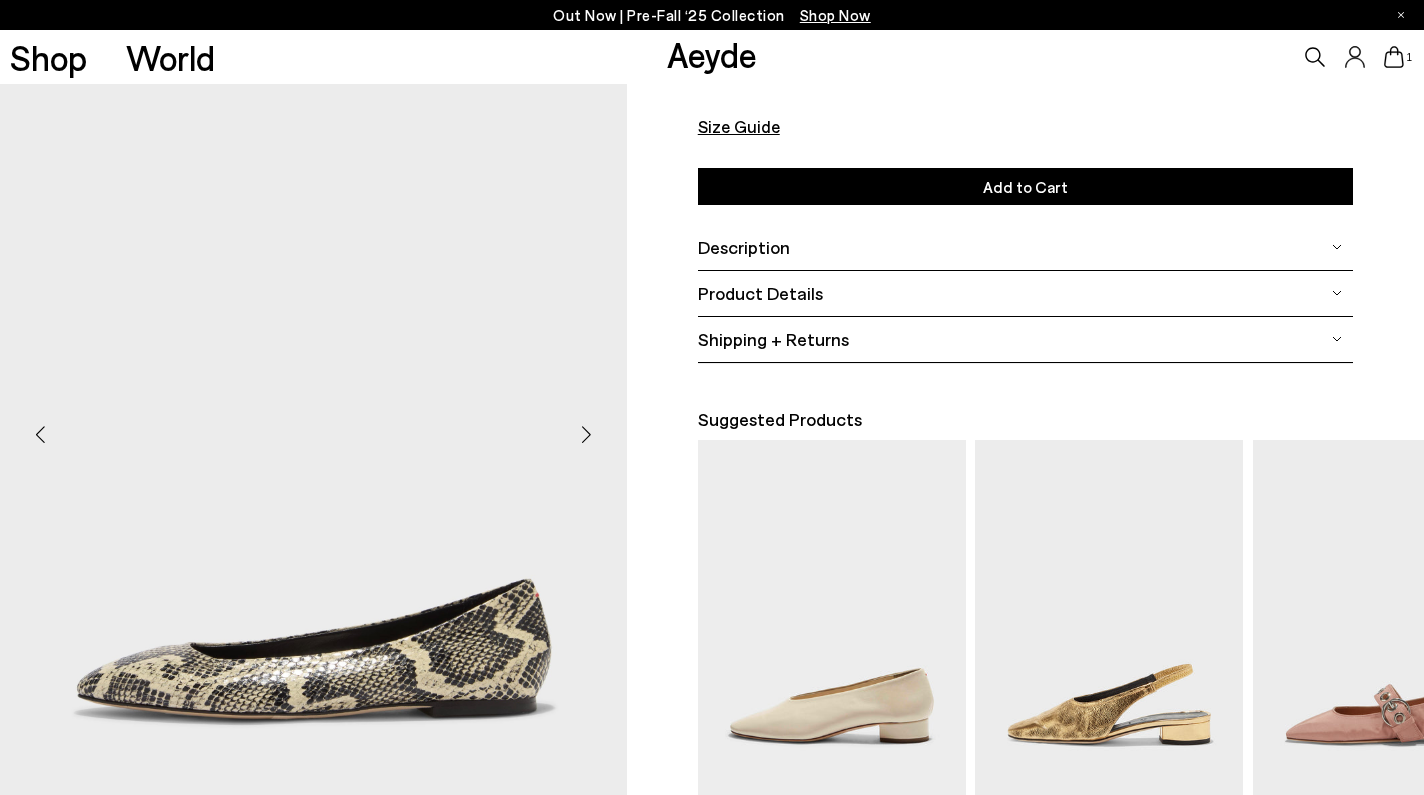 click at bounding box center [587, 434] 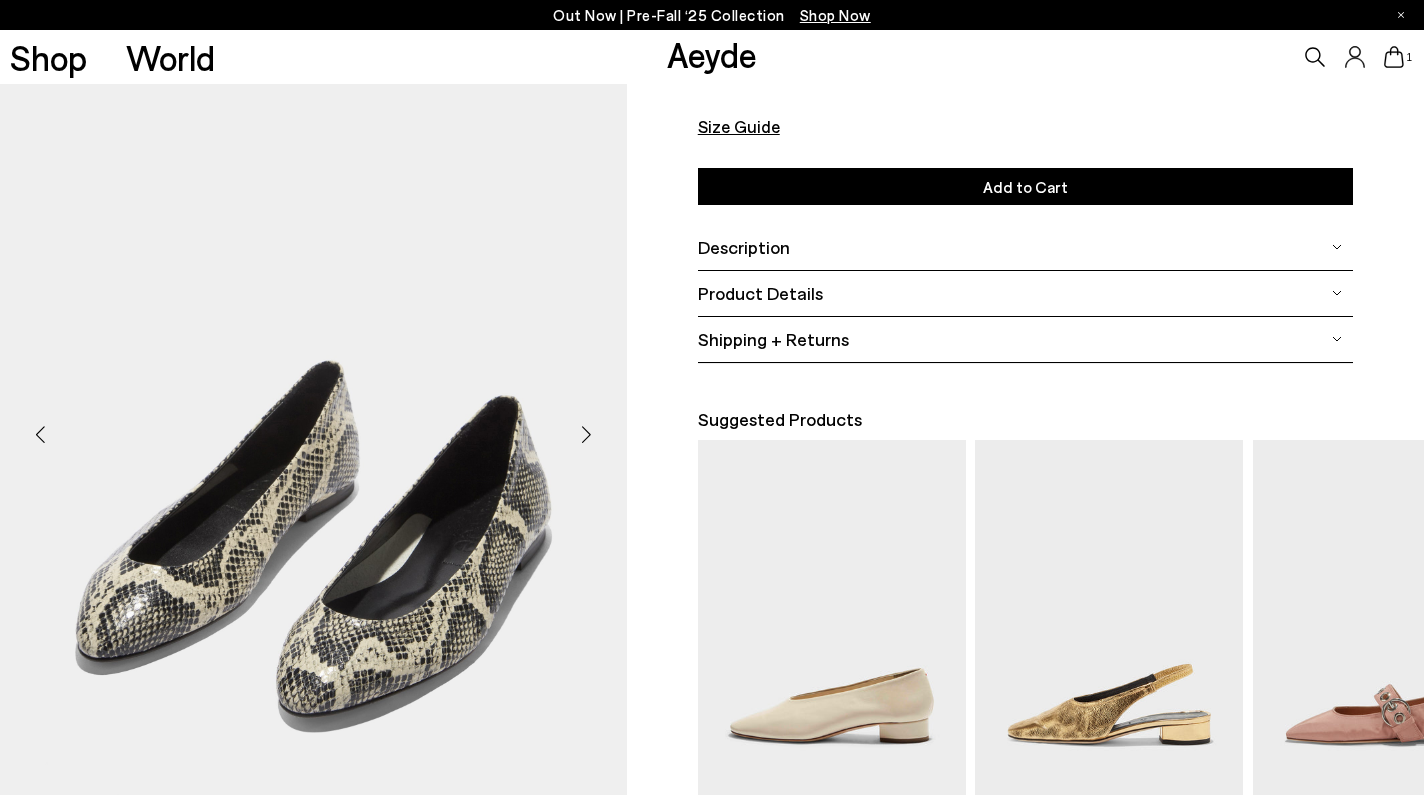 click at bounding box center [587, 434] 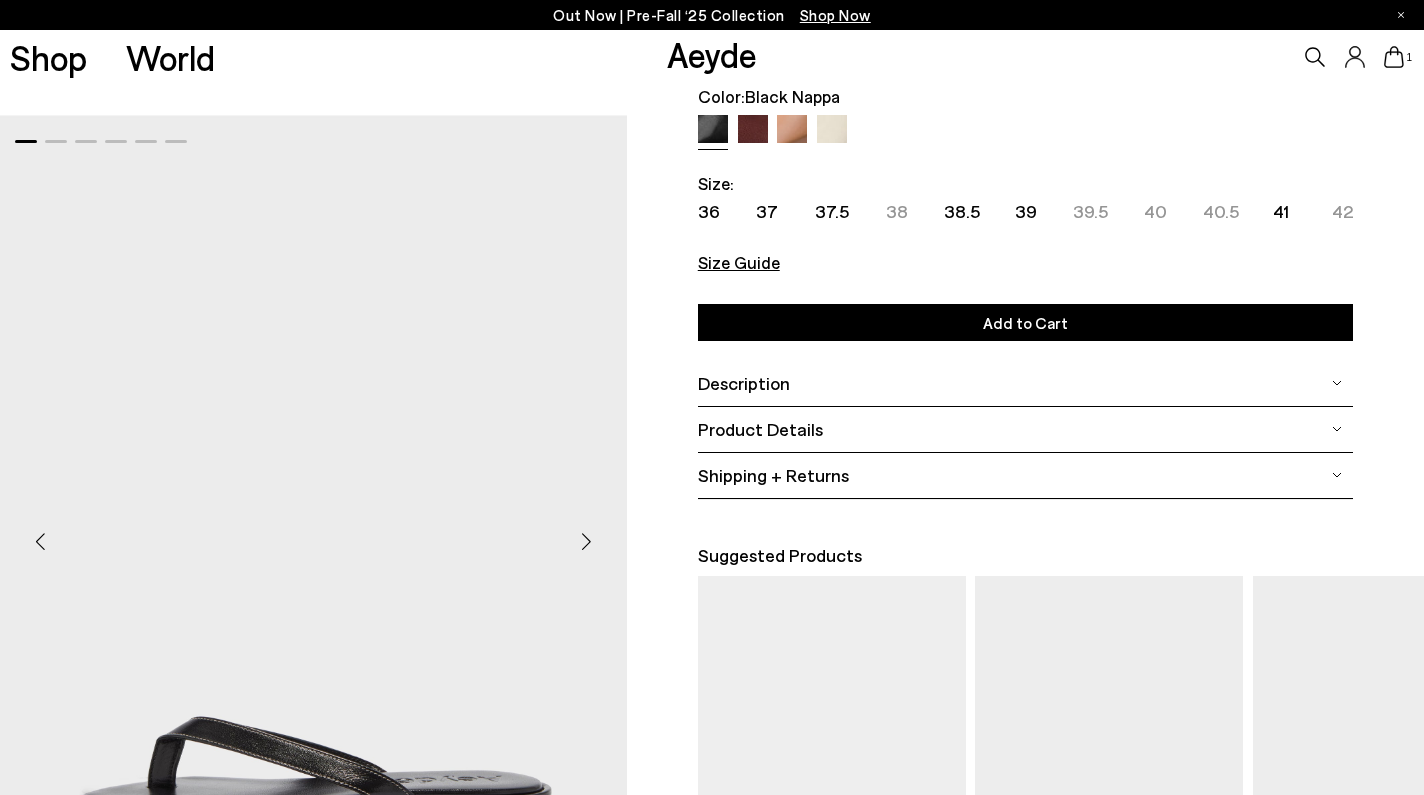 scroll, scrollTop: 326, scrollLeft: 0, axis: vertical 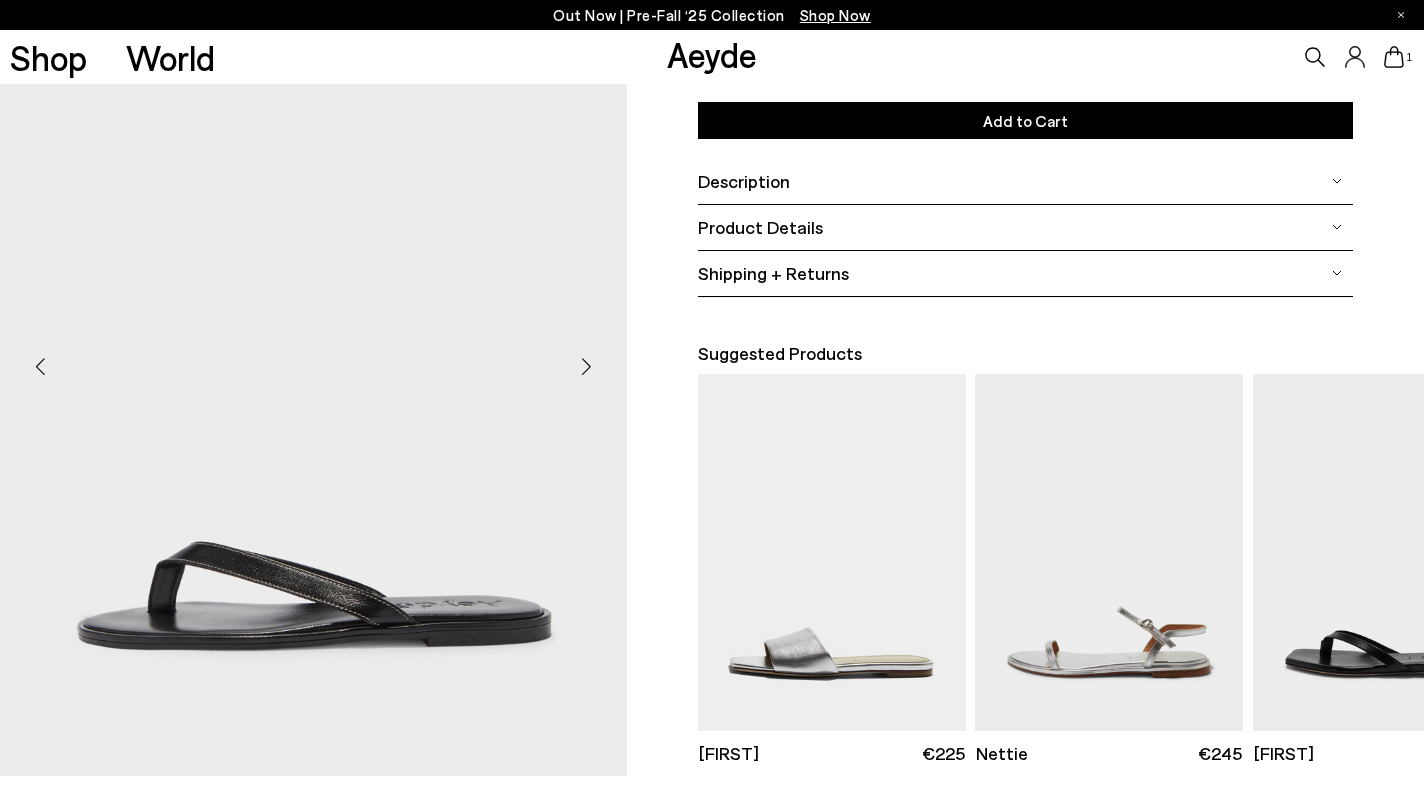 click at bounding box center [587, 366] 